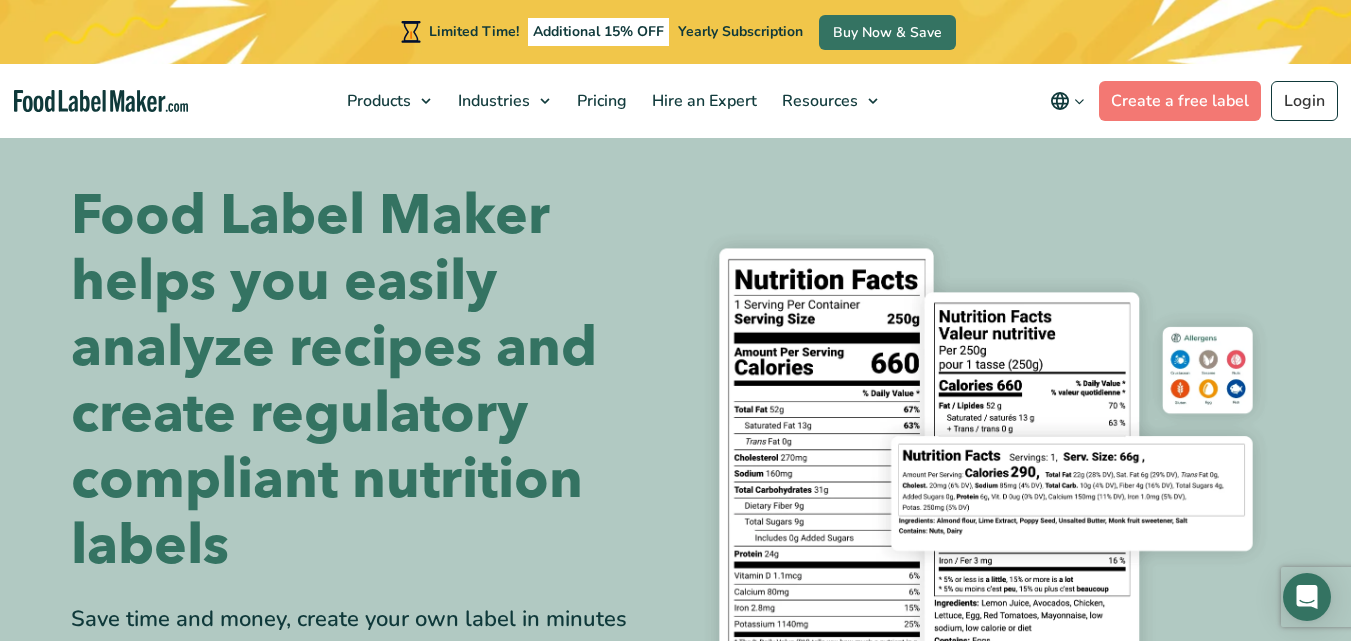 scroll, scrollTop: 0, scrollLeft: 0, axis: both 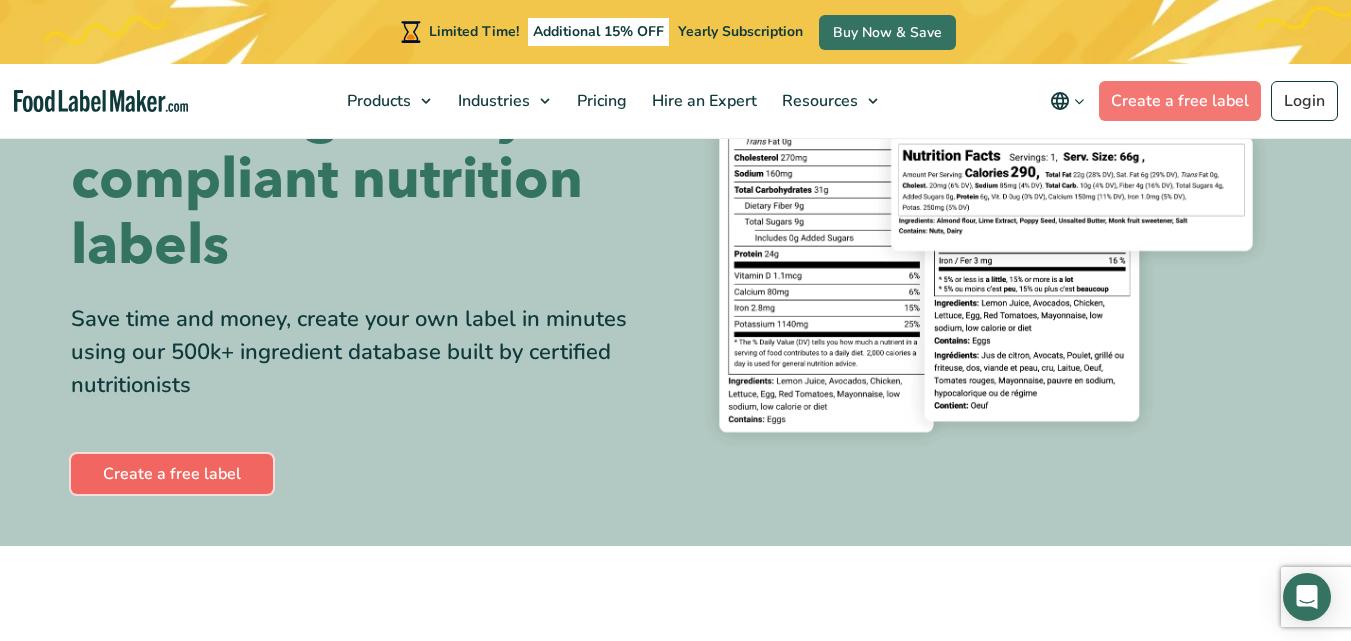 click on "Create a free label" at bounding box center (172, 474) 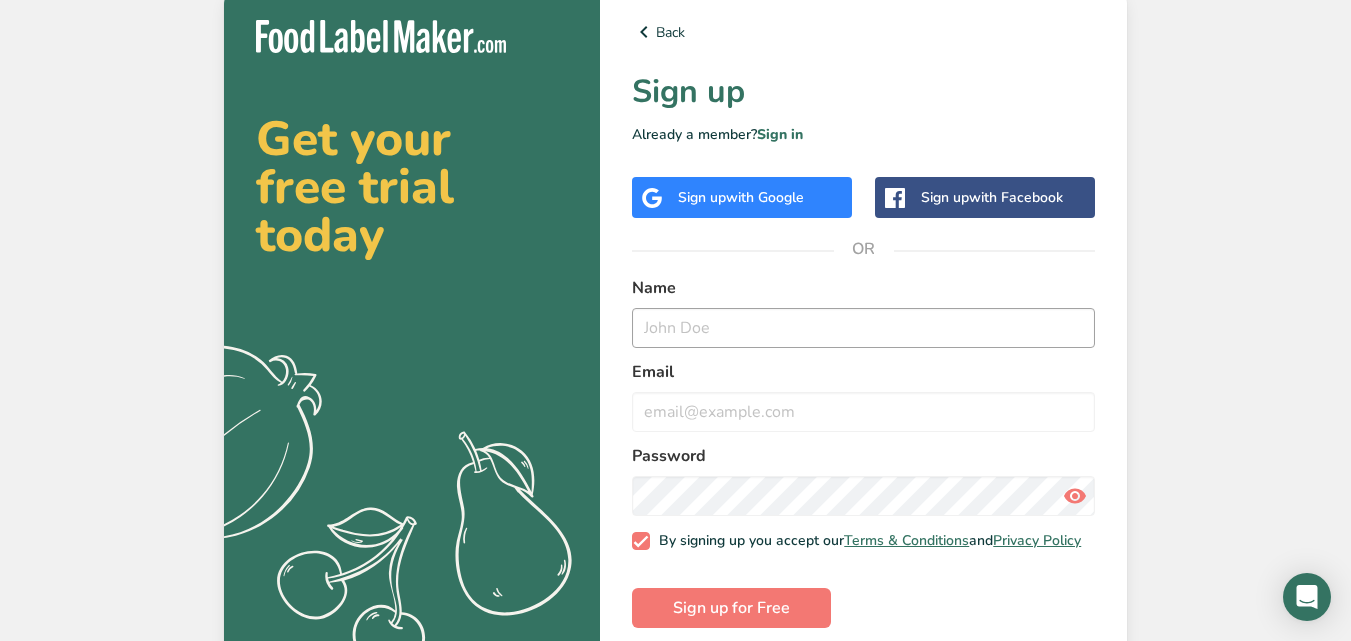 scroll, scrollTop: 0, scrollLeft: 0, axis: both 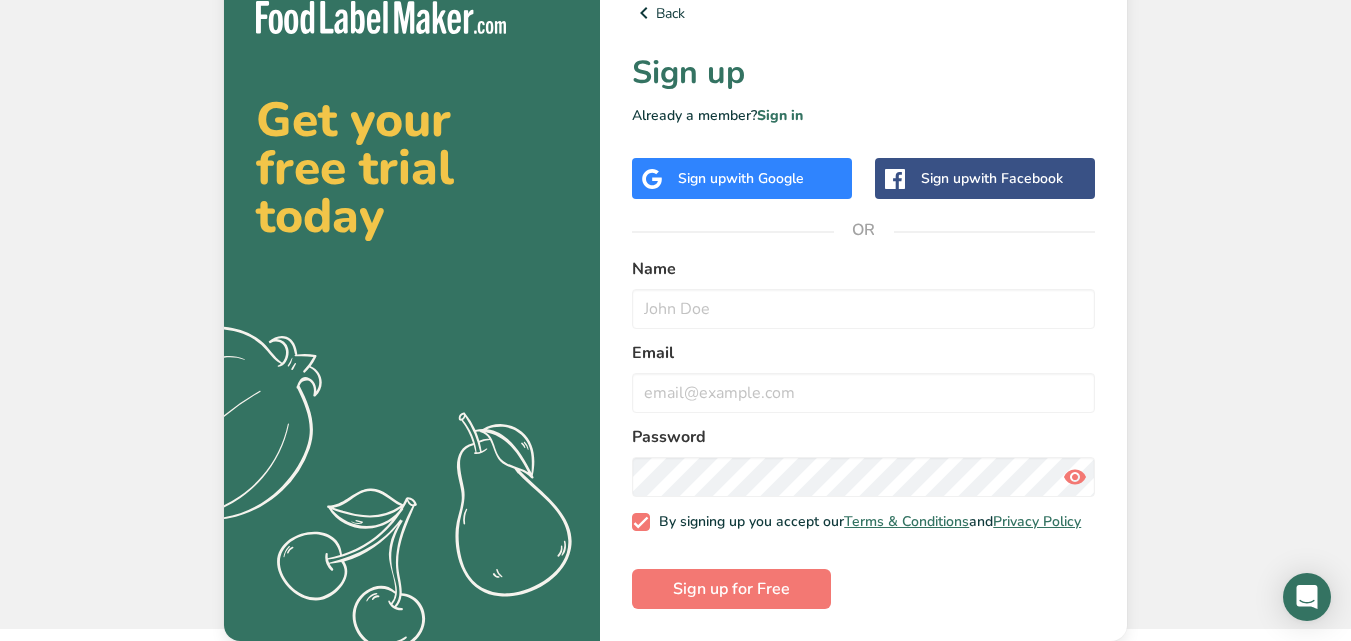 click on "Back
Sign up
Already a member?
Sign in
Sign up  with Google
Sign up  with Facebook   OR   Name   Email   Password
By signing up you accept our
Terms & Conditions
and
Privacy Policy
Sign up for Free" at bounding box center [863, 305] 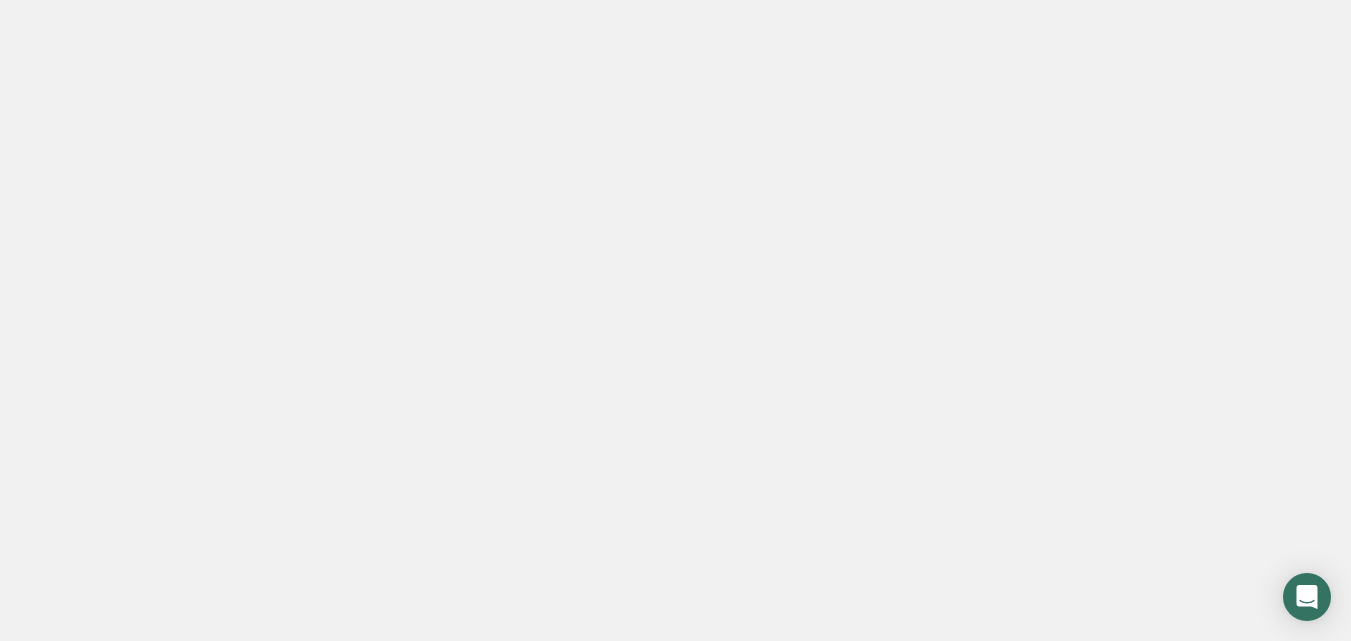 scroll, scrollTop: 0, scrollLeft: 0, axis: both 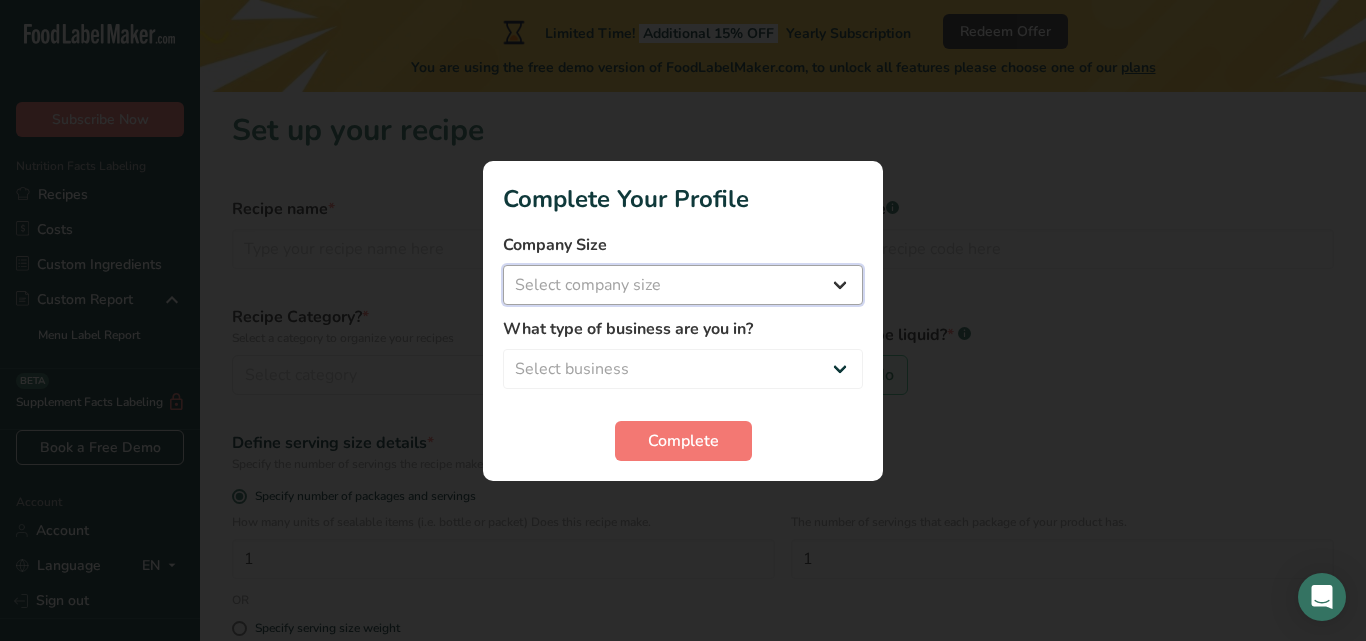click on "Select company size
Fewer than 10 Employees
10 to 50 Employees
51 to 500 Employees
Over 500 Employees" at bounding box center [683, 285] 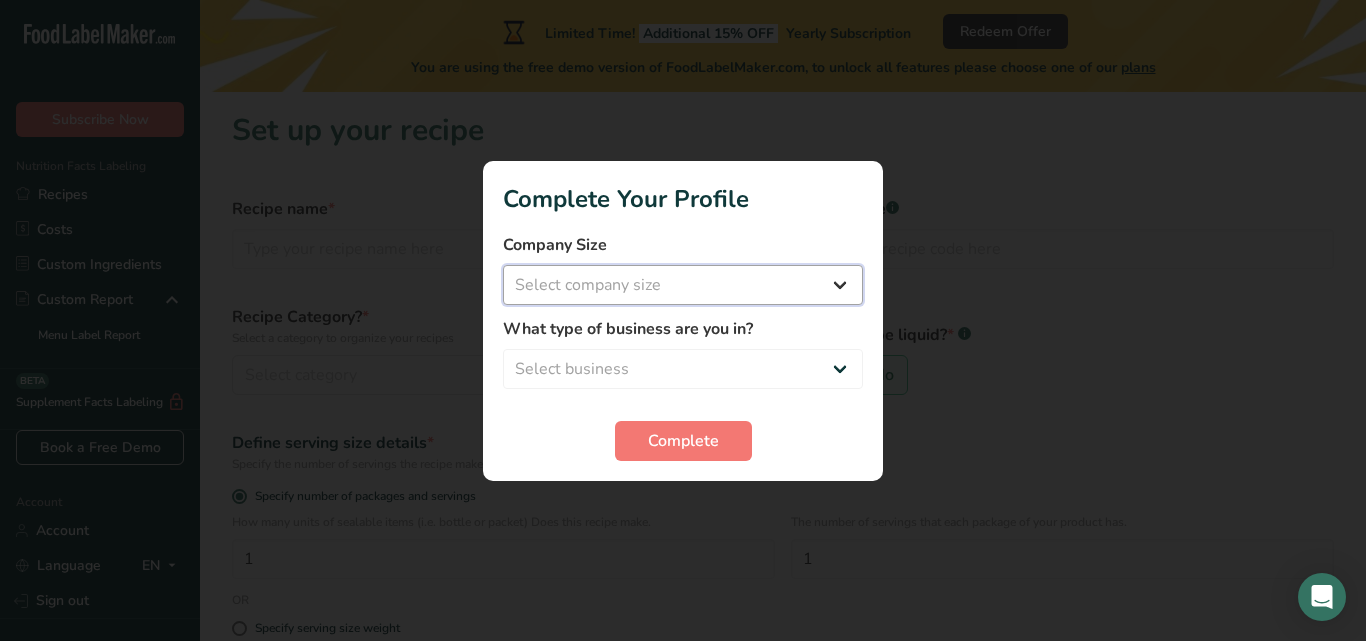 select on "1" 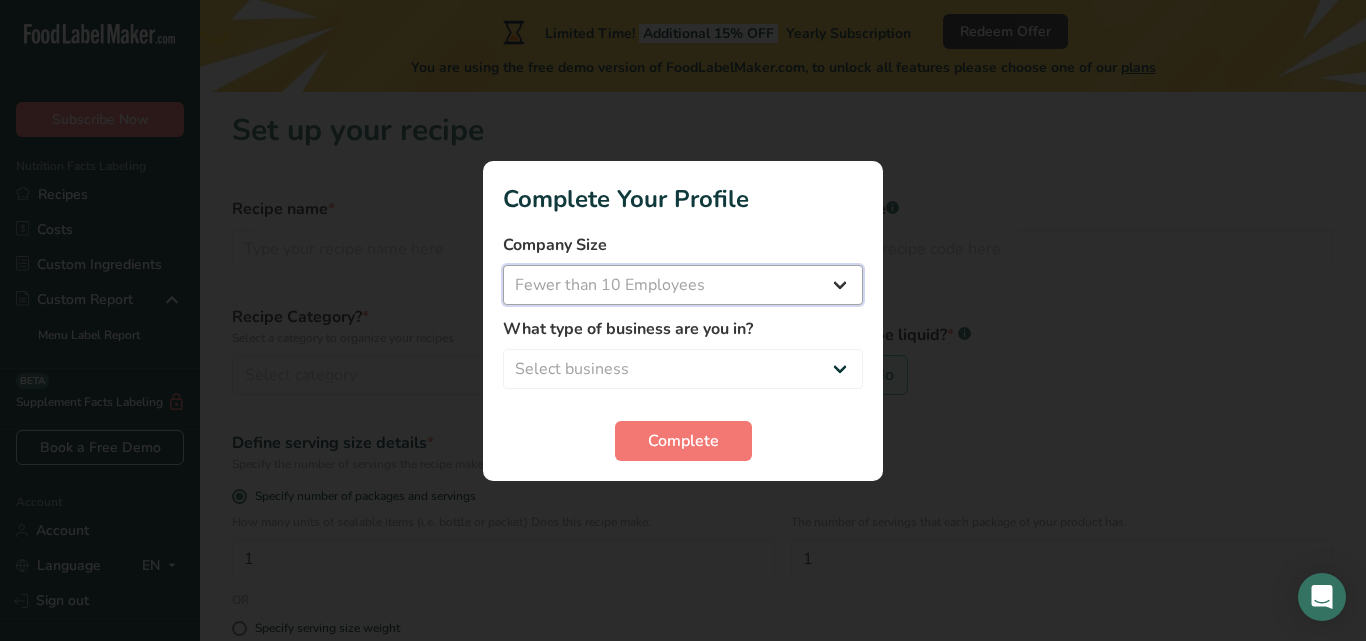 click on "Select company size
Fewer than 10 Employees
10 to 50 Employees
51 to 500 Employees
Over 500 Employees" at bounding box center (683, 285) 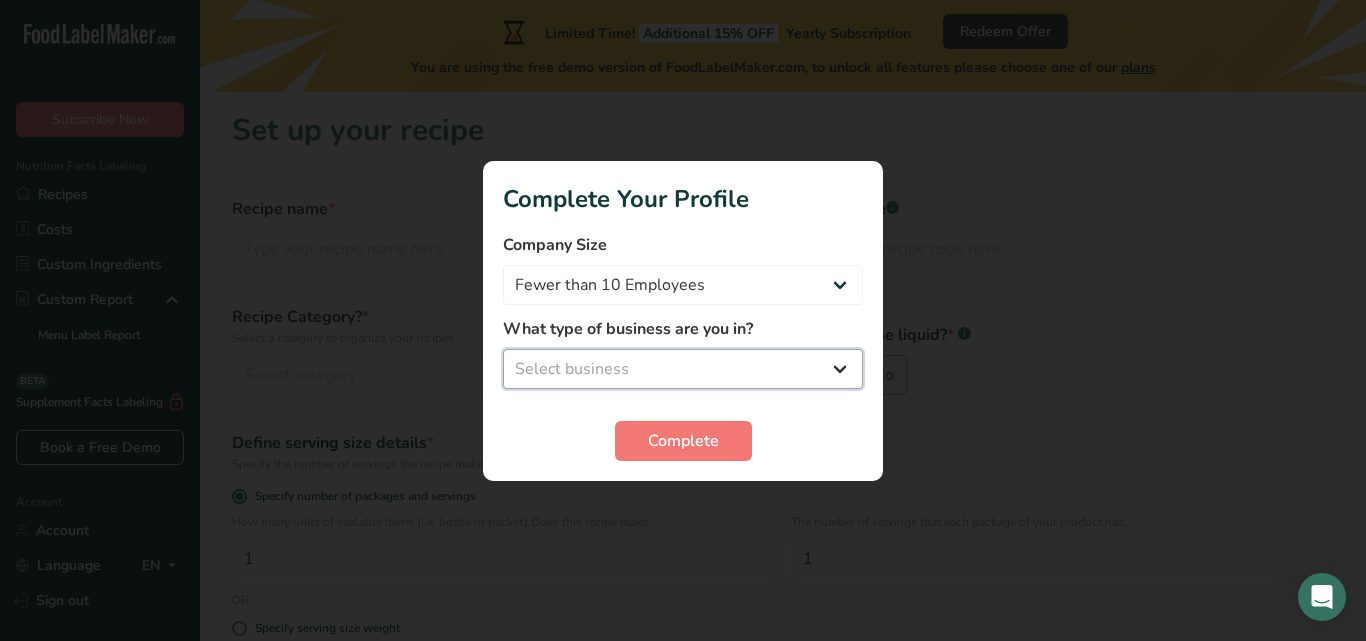 click on "Select business
Packaged Food Manufacturer
Restaurant & Cafe
Bakery
Meal Plans & Catering Company
Nutritionist
Food Blogger
Personal Trainer
Other" at bounding box center (683, 369) 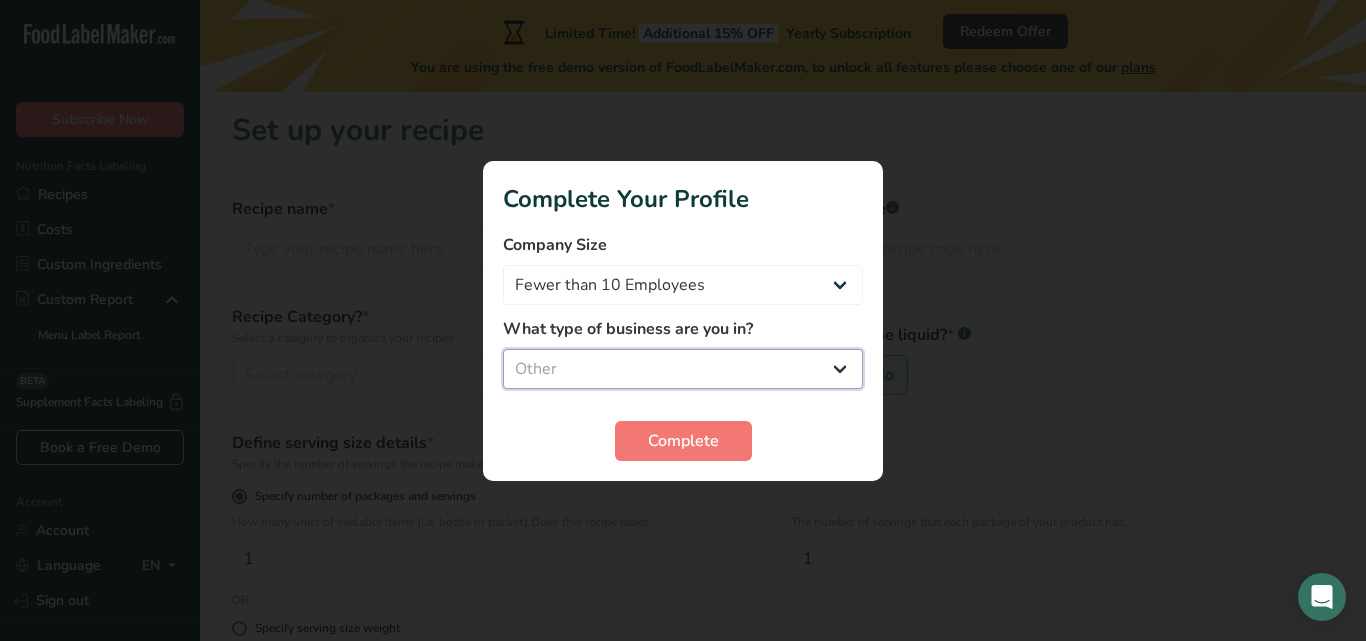 click on "Select business
Packaged Food Manufacturer
Restaurant & Cafe
Bakery
Meal Plans & Catering Company
Nutritionist
Food Blogger
Personal Trainer
Other" at bounding box center (683, 369) 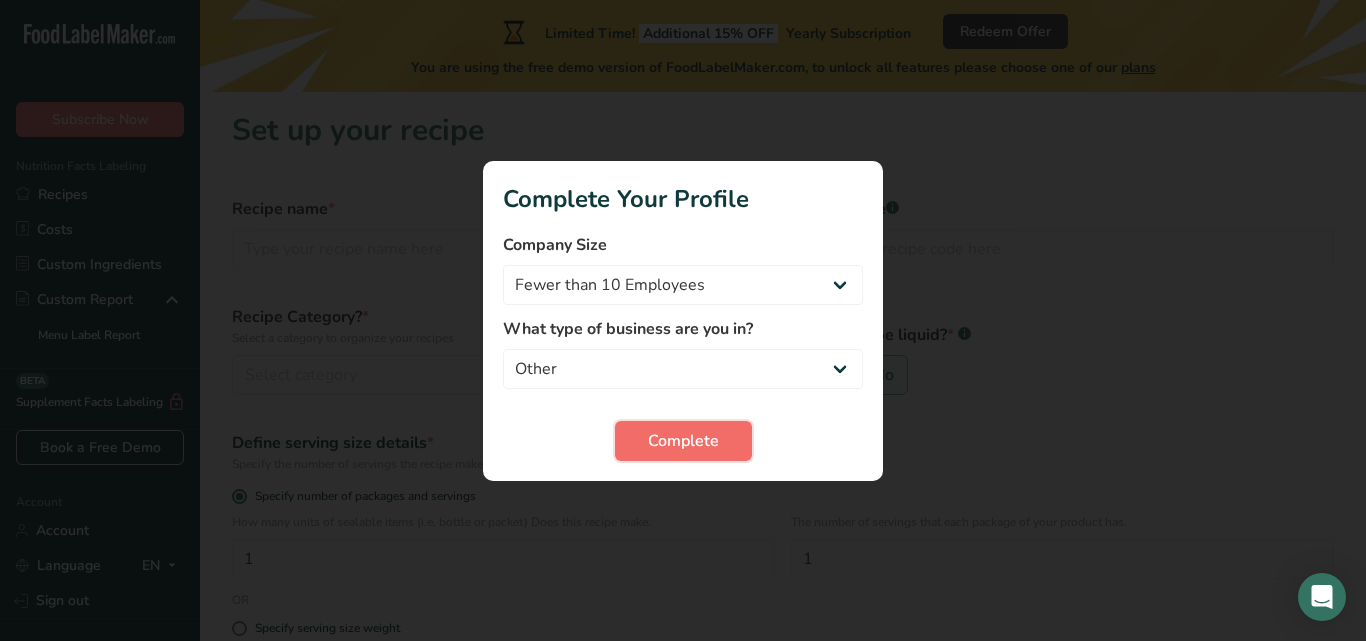 click on "Complete" at bounding box center [683, 441] 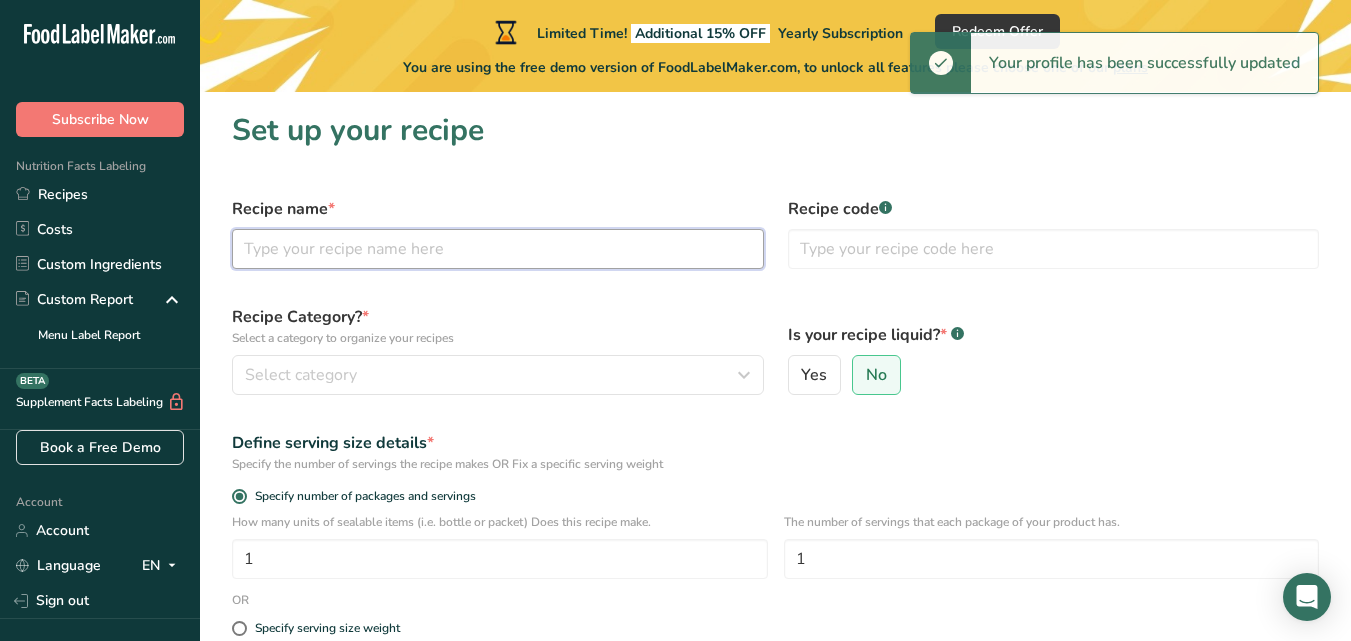 click at bounding box center (498, 249) 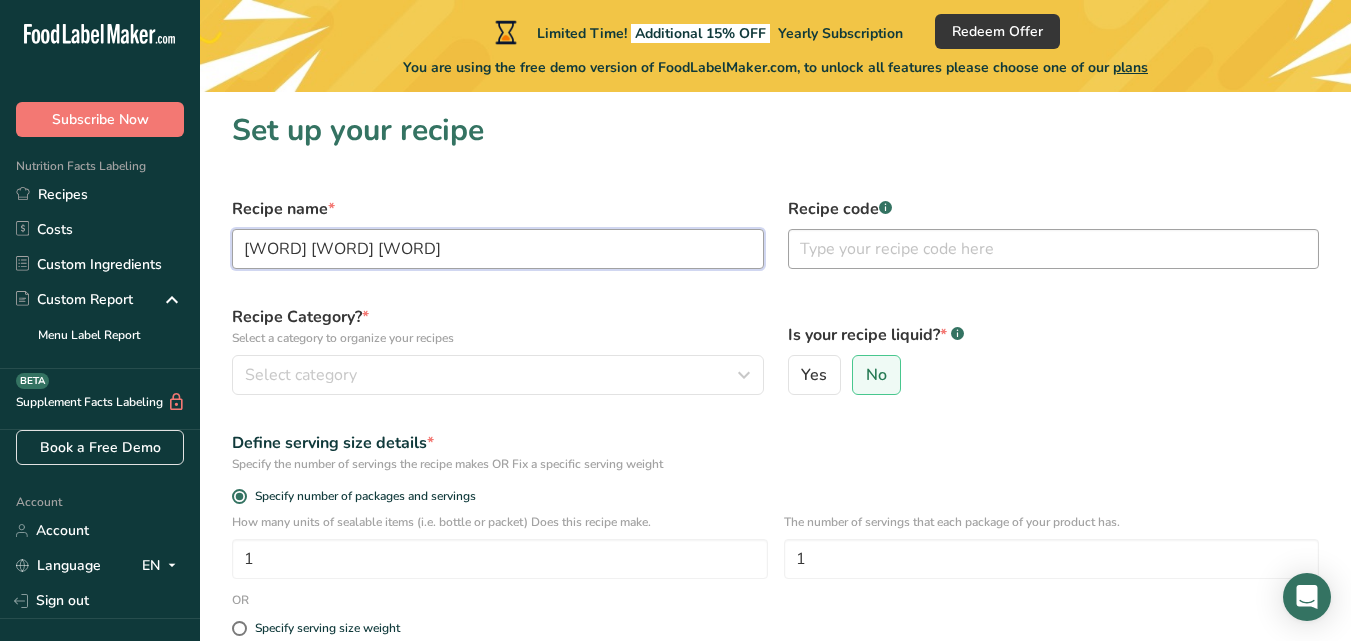 type on "Deer Valley Breeze" 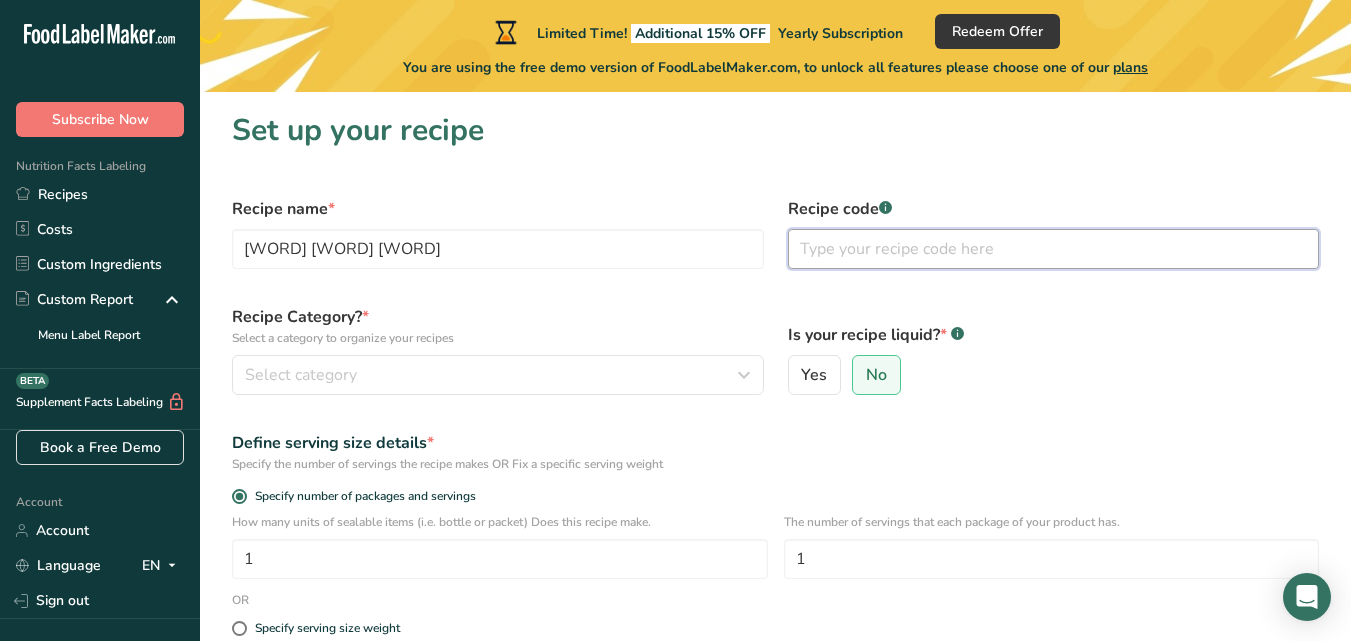 click at bounding box center (1054, 249) 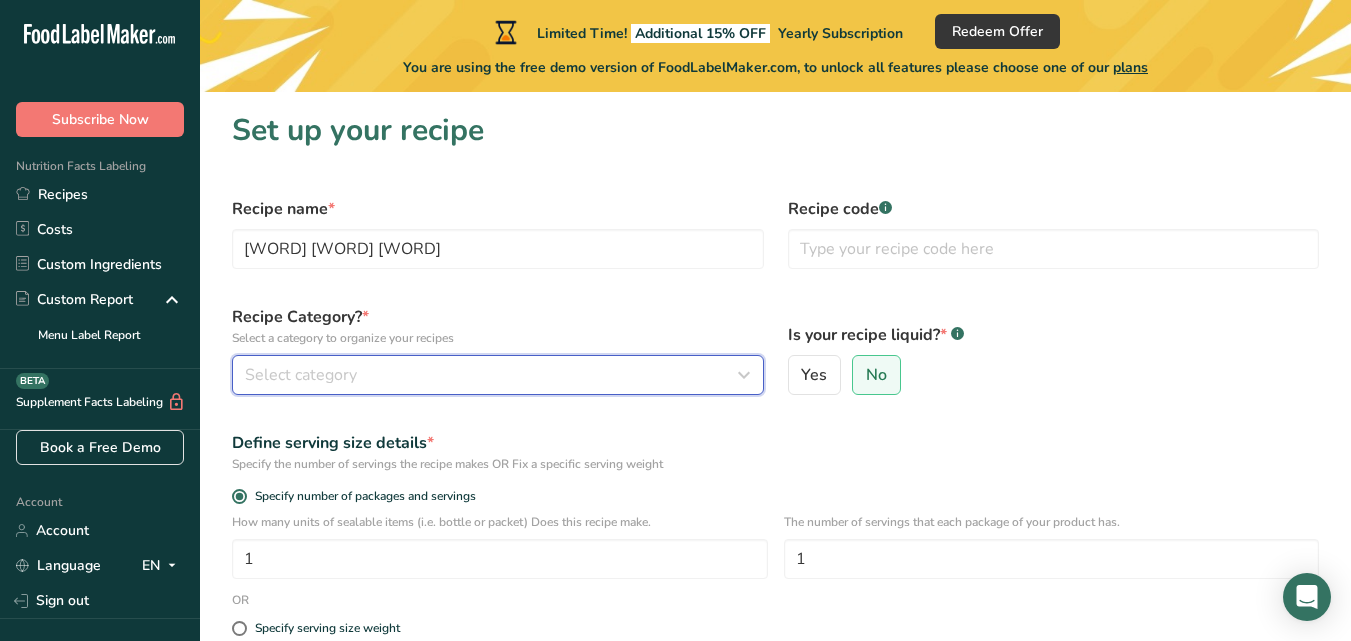 click on "Select category" at bounding box center [498, 375] 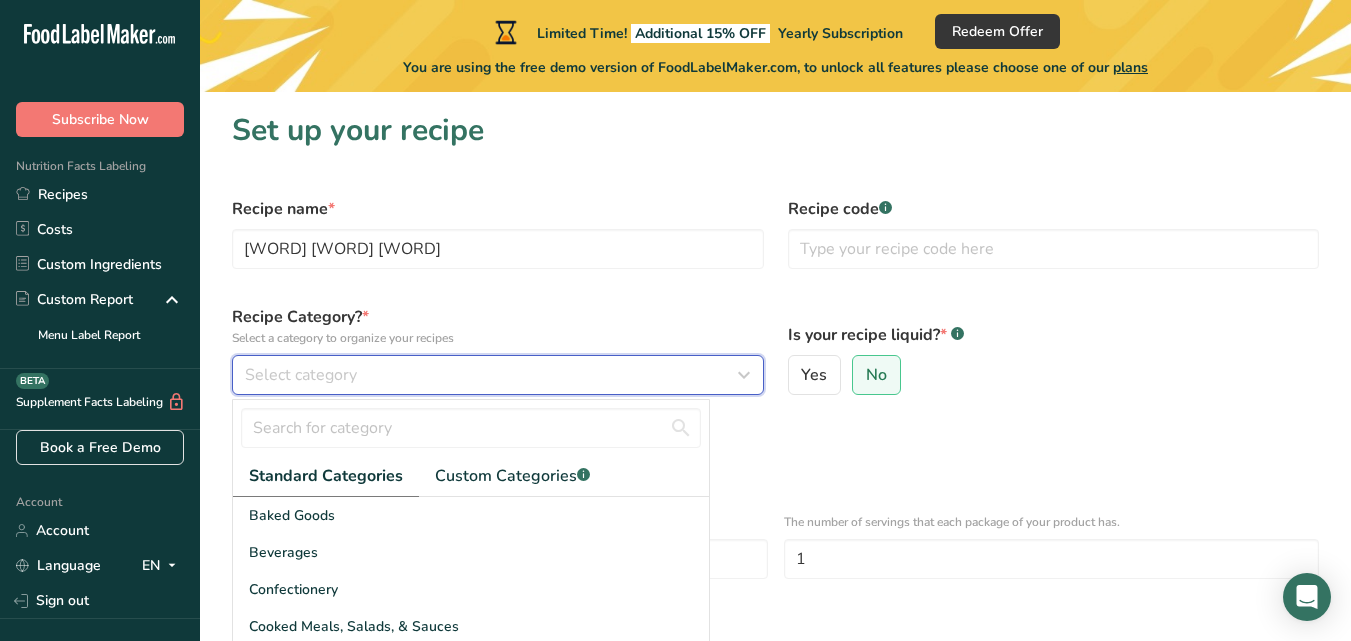 click on "Select category" at bounding box center (492, 375) 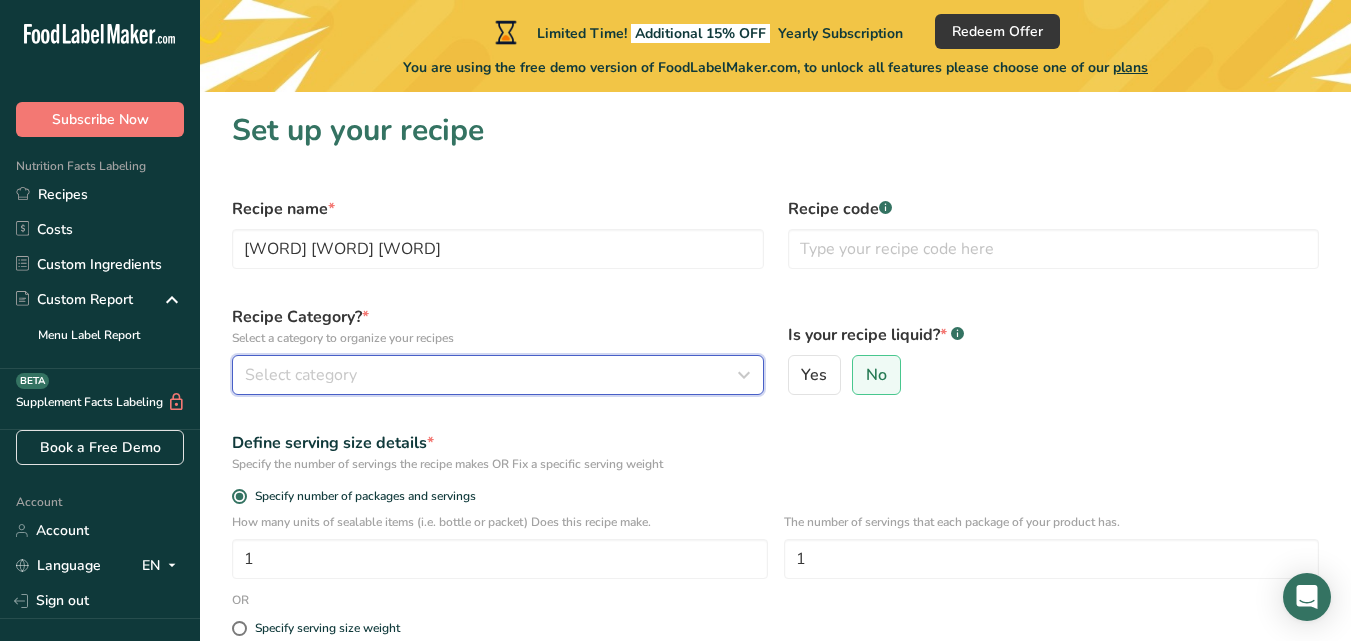 click on "Select category" at bounding box center (492, 375) 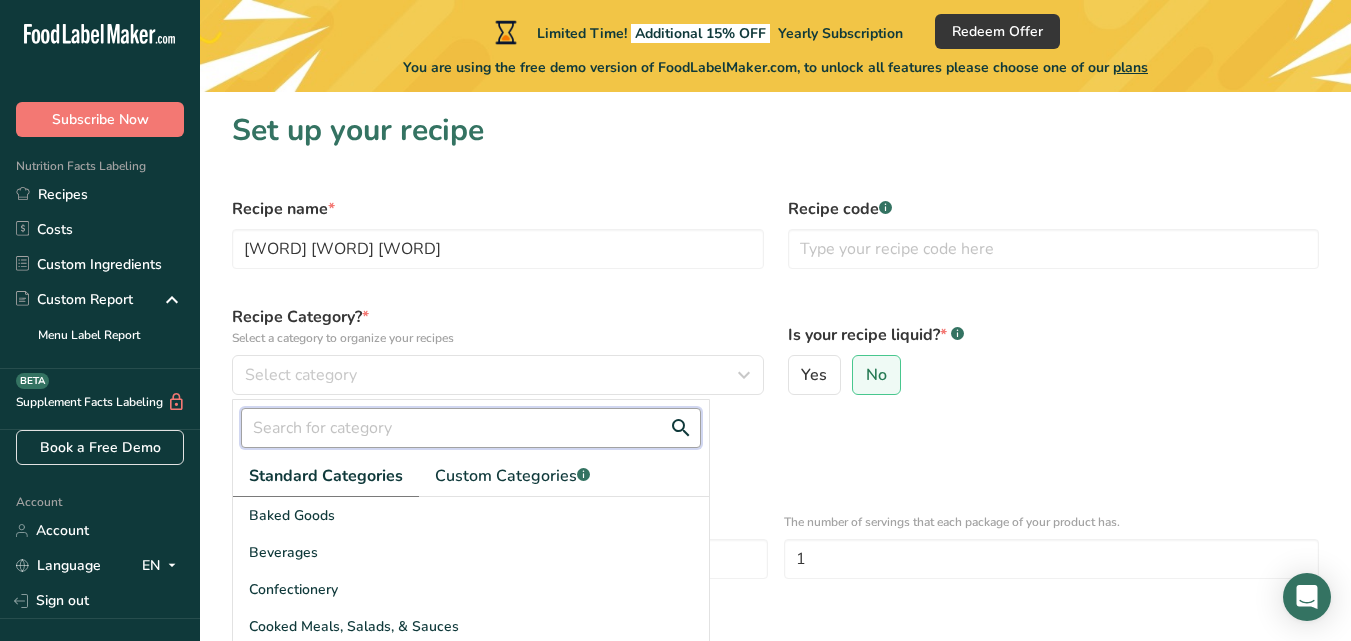 click at bounding box center (471, 428) 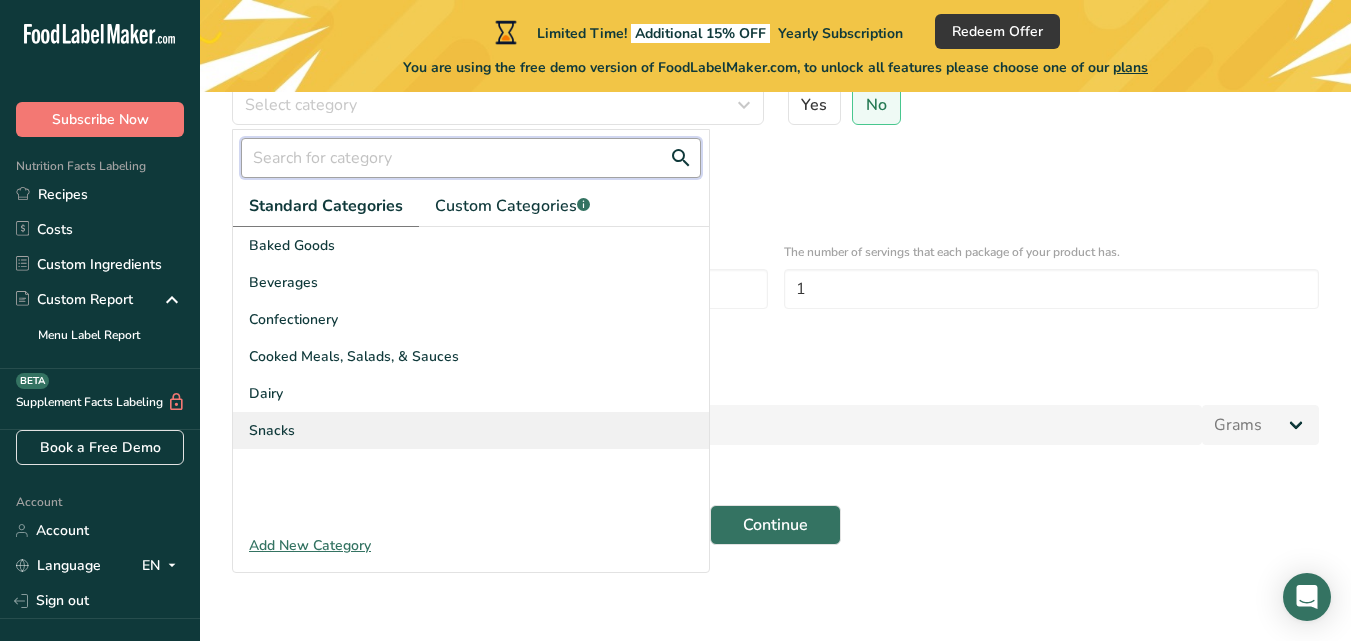 scroll, scrollTop: 170, scrollLeft: 0, axis: vertical 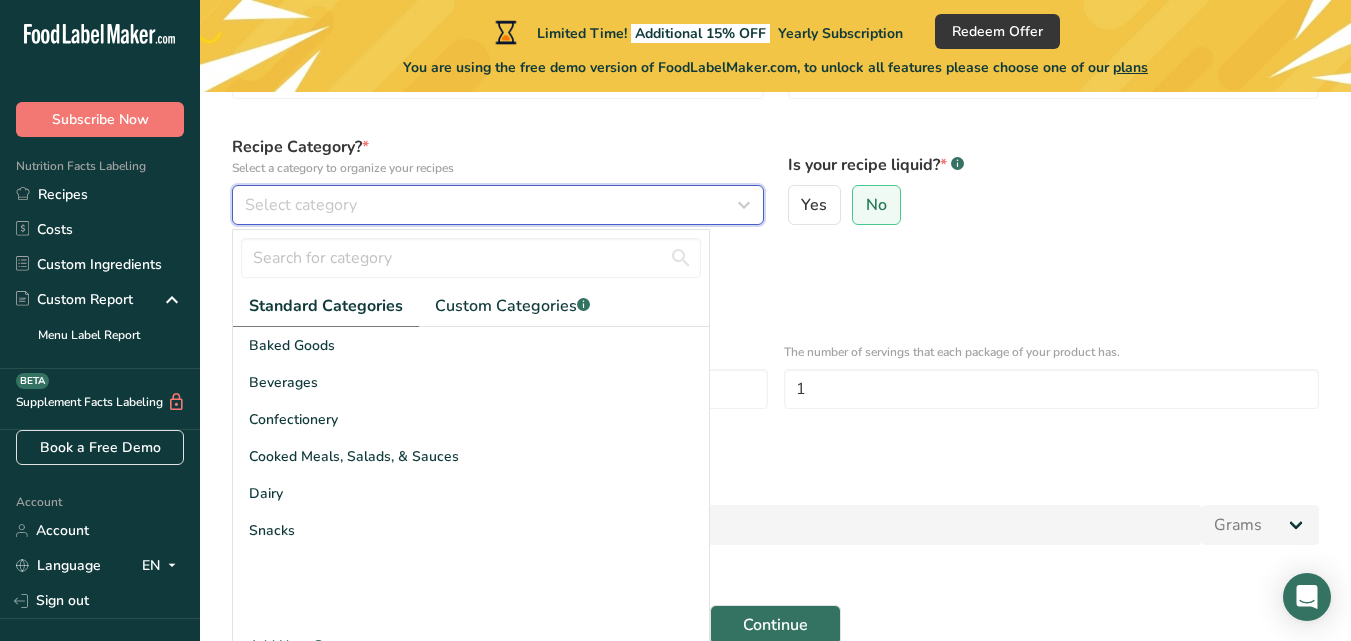 click on "Select category" at bounding box center (492, 205) 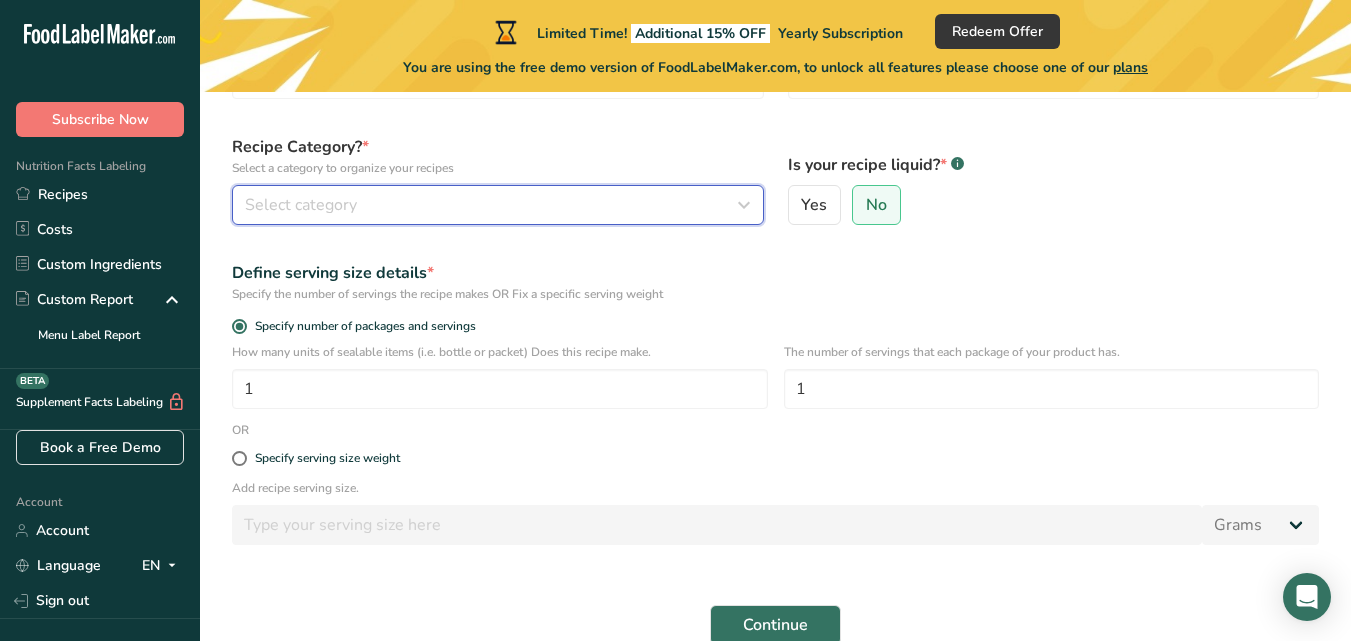 click on "Select category" at bounding box center [492, 205] 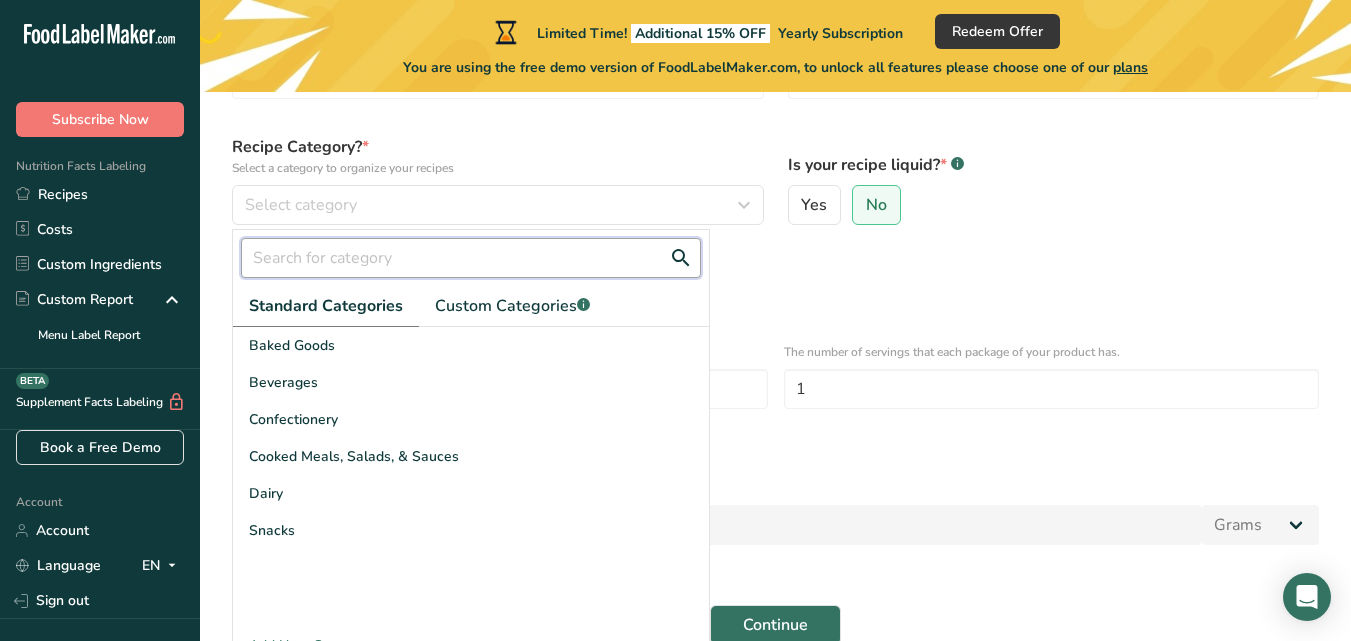 click at bounding box center (471, 258) 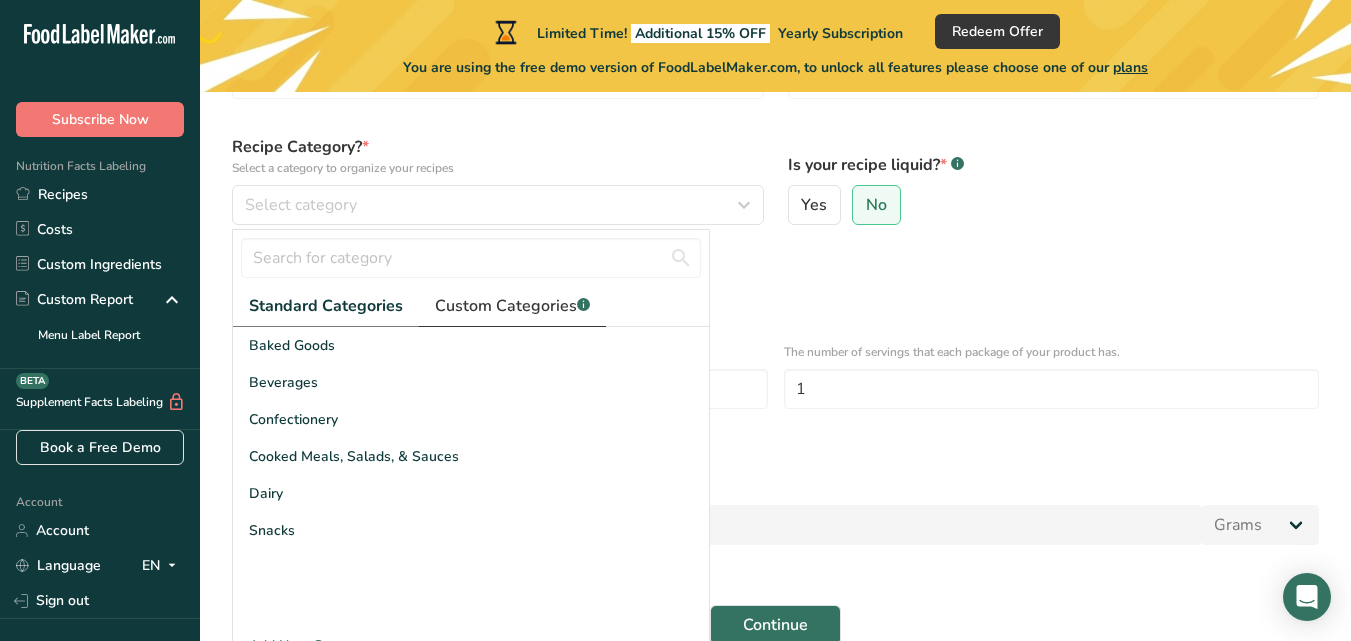 click on "Custom Categories
.a-a{fill:#347362;}.b-a{fill:#fff;}" at bounding box center [512, 306] 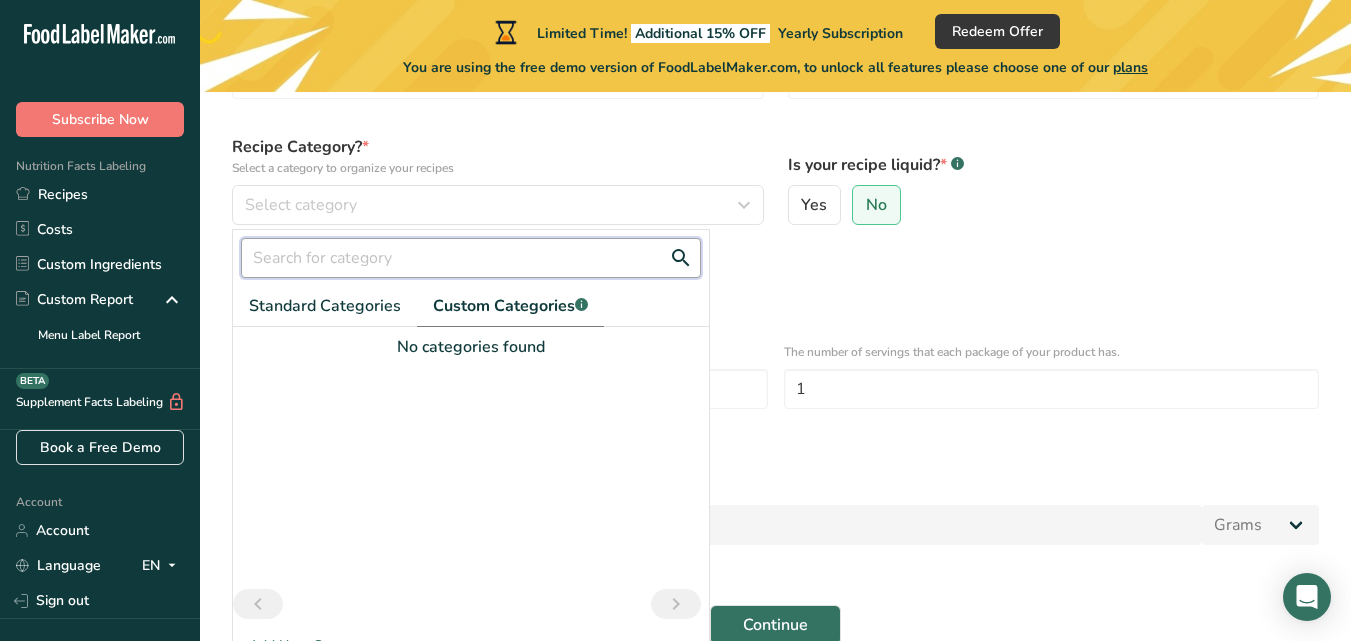 click at bounding box center (471, 258) 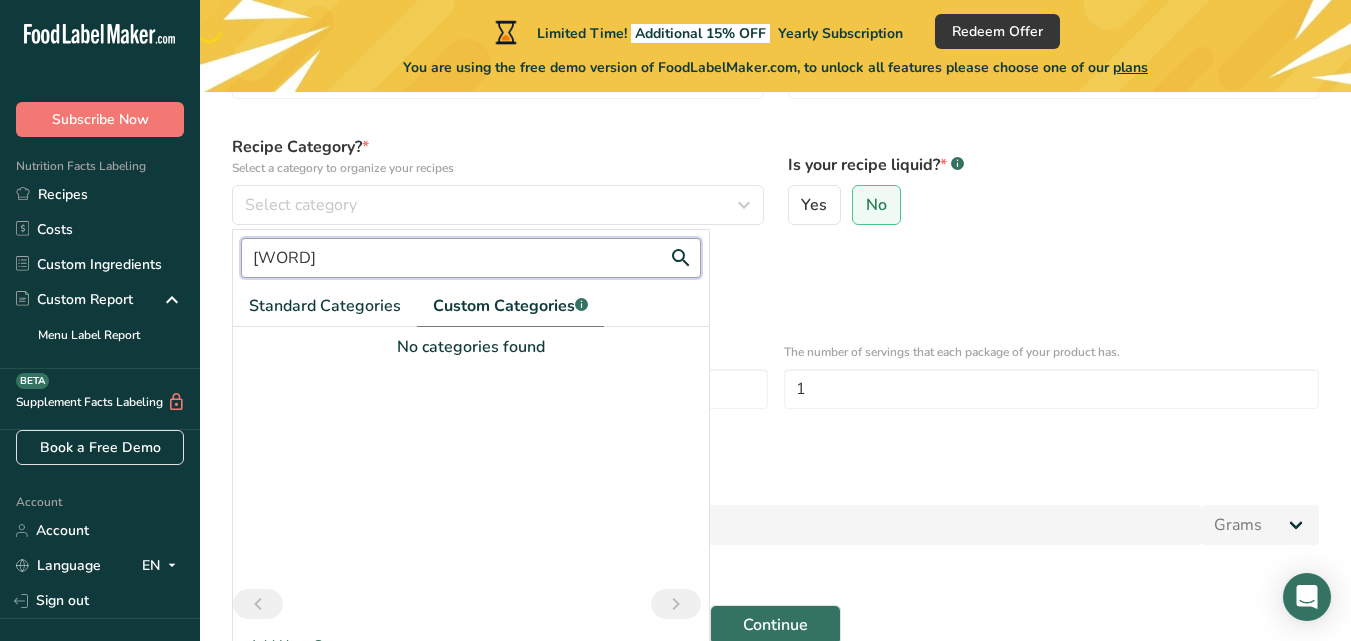 click on "Continue" at bounding box center [775, 625] 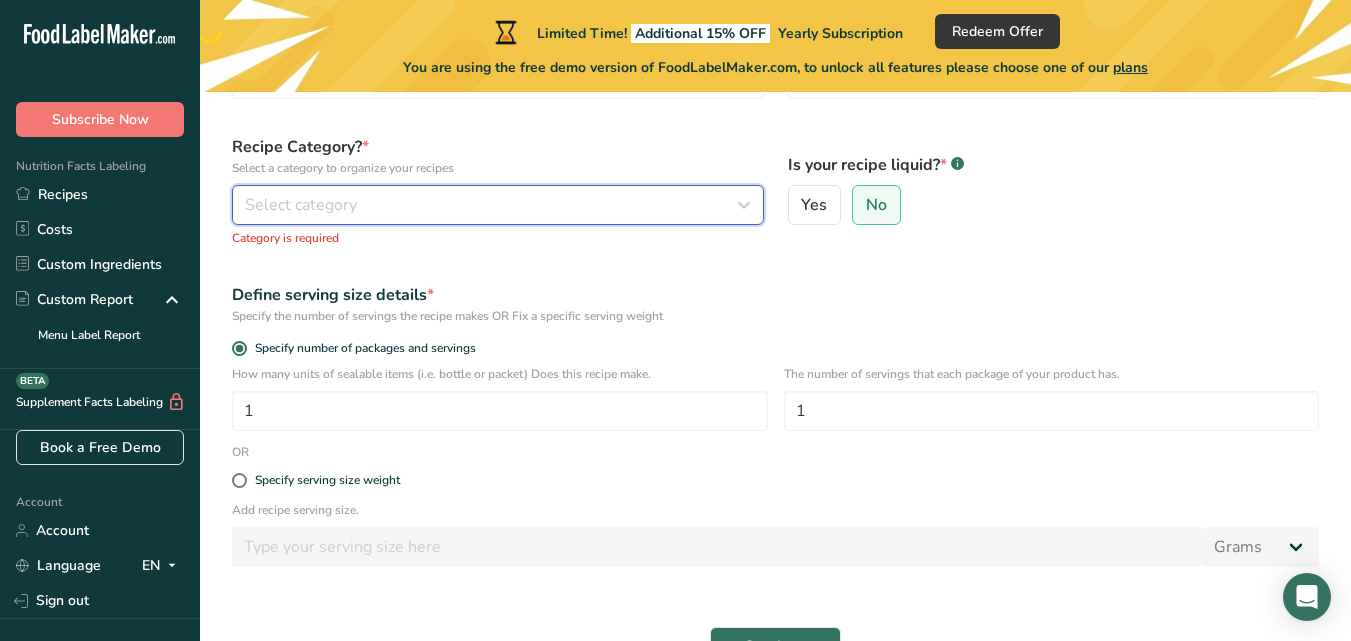 click on "Select category" at bounding box center (492, 205) 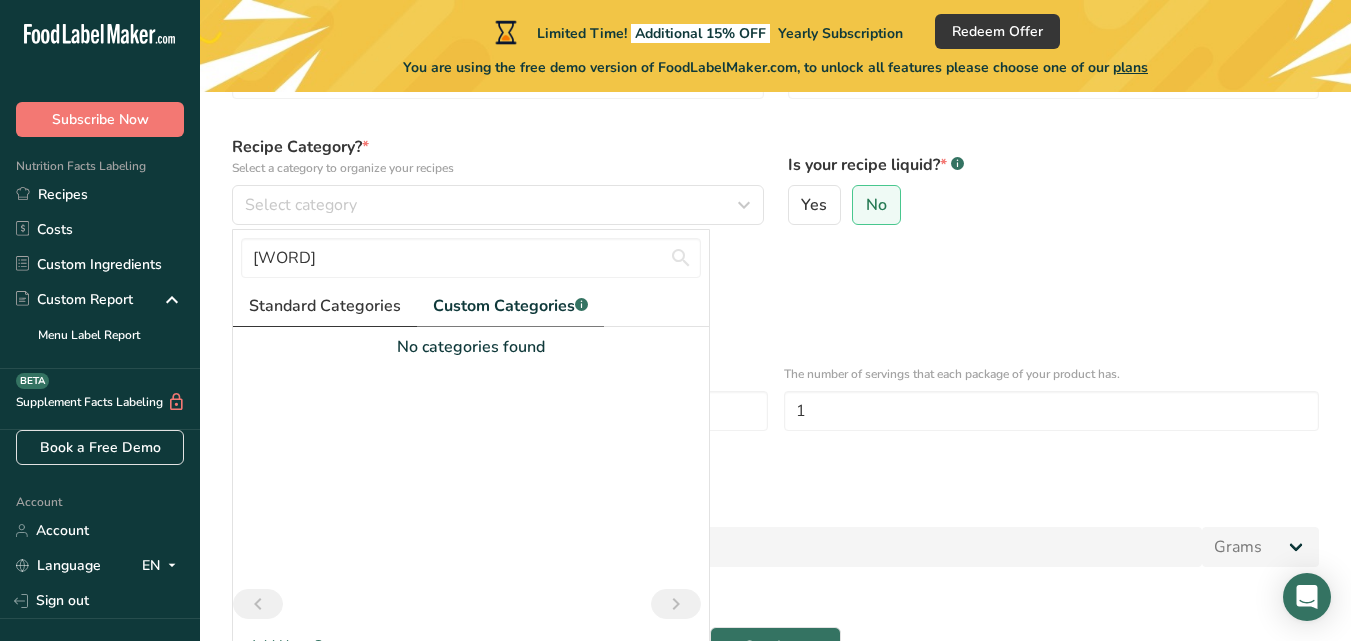 click on "No categories found" at bounding box center (471, 477) 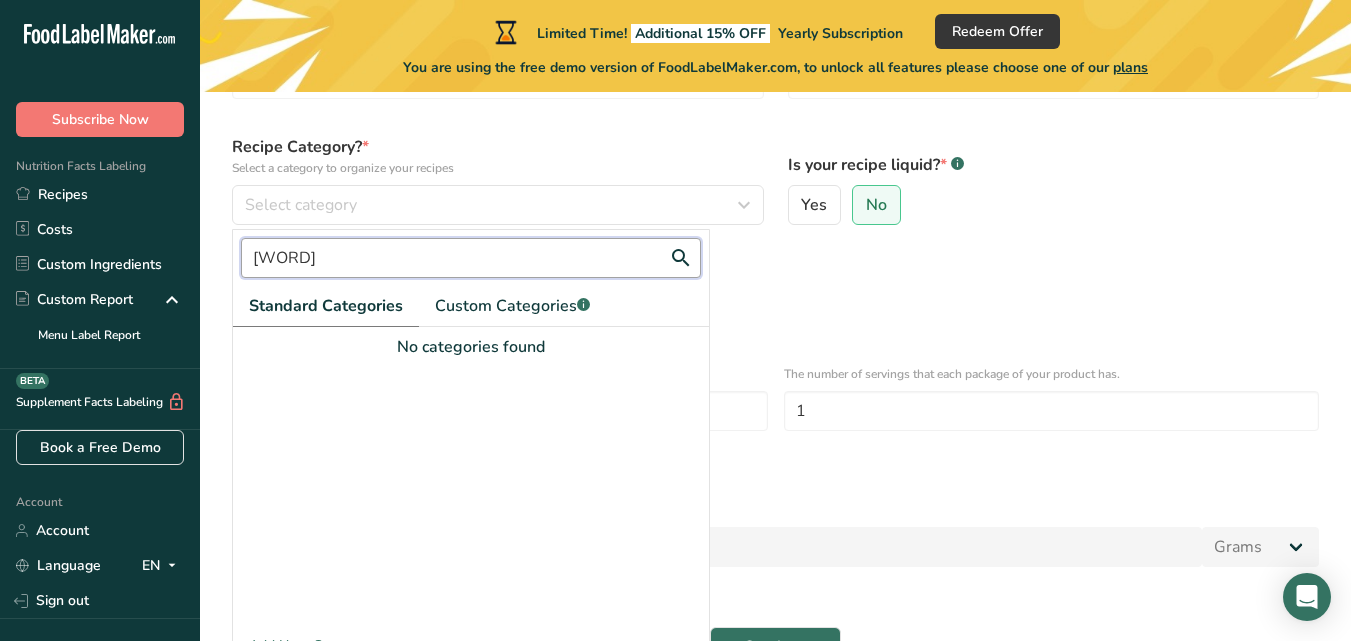 click on "Vibes" at bounding box center (471, 258) 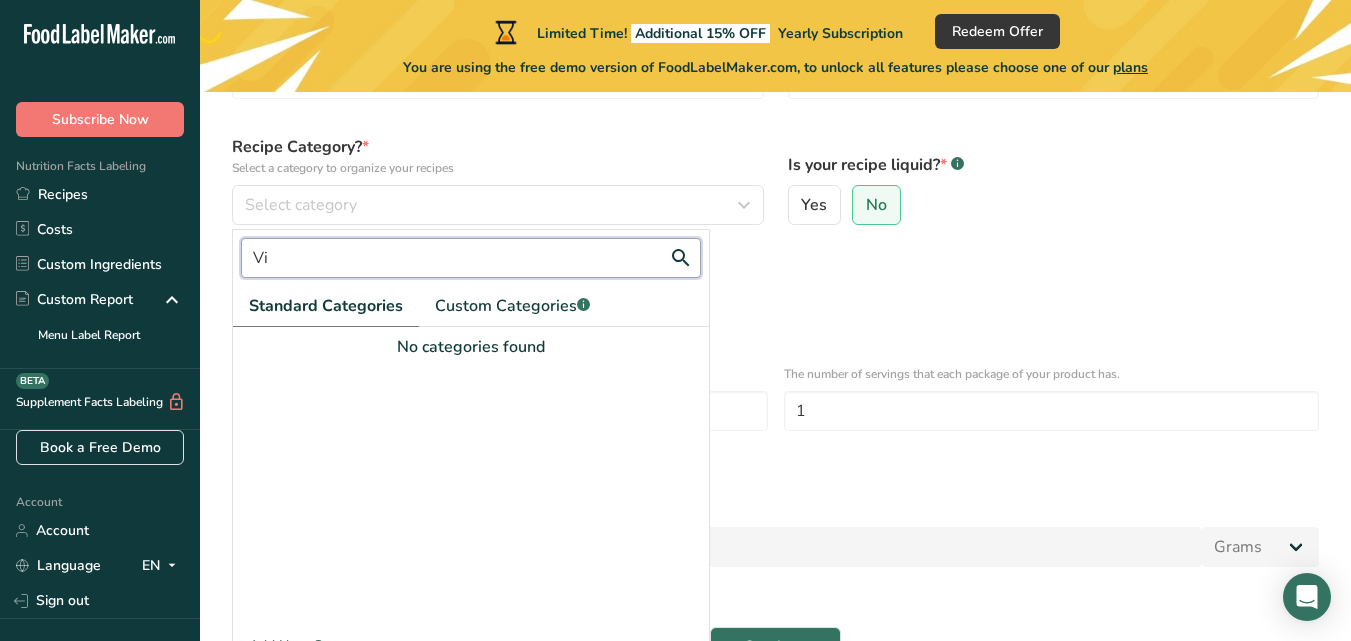 type on "V" 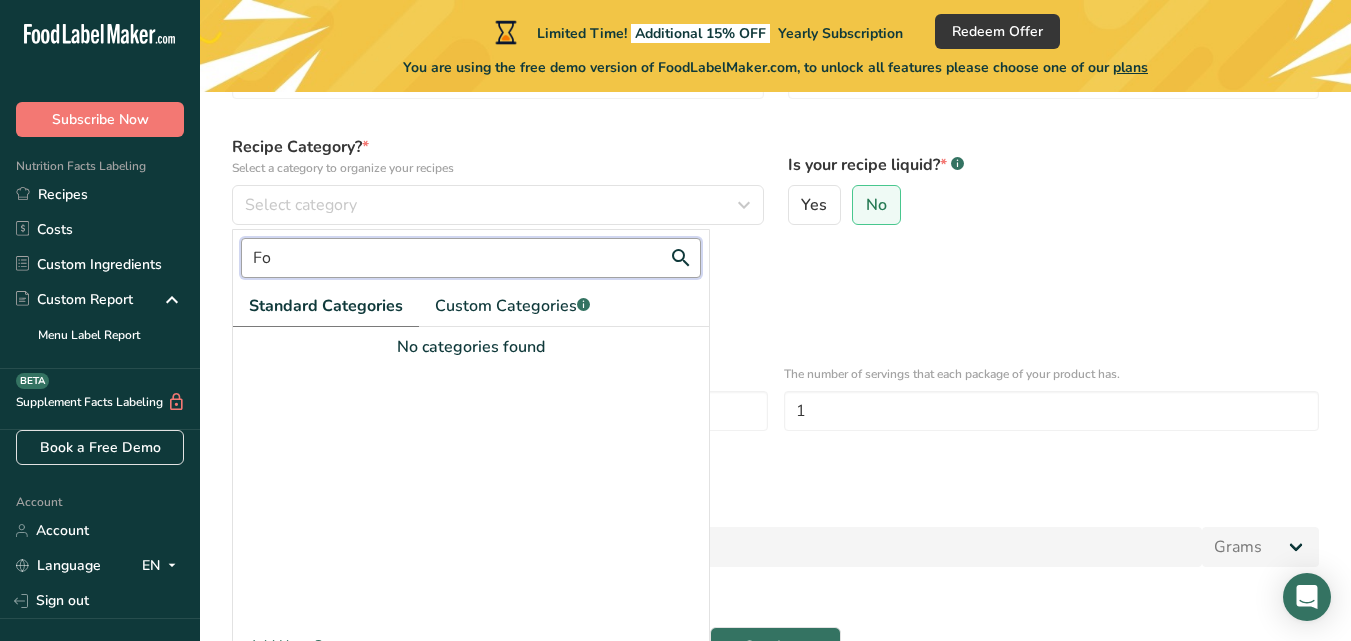 type on "F" 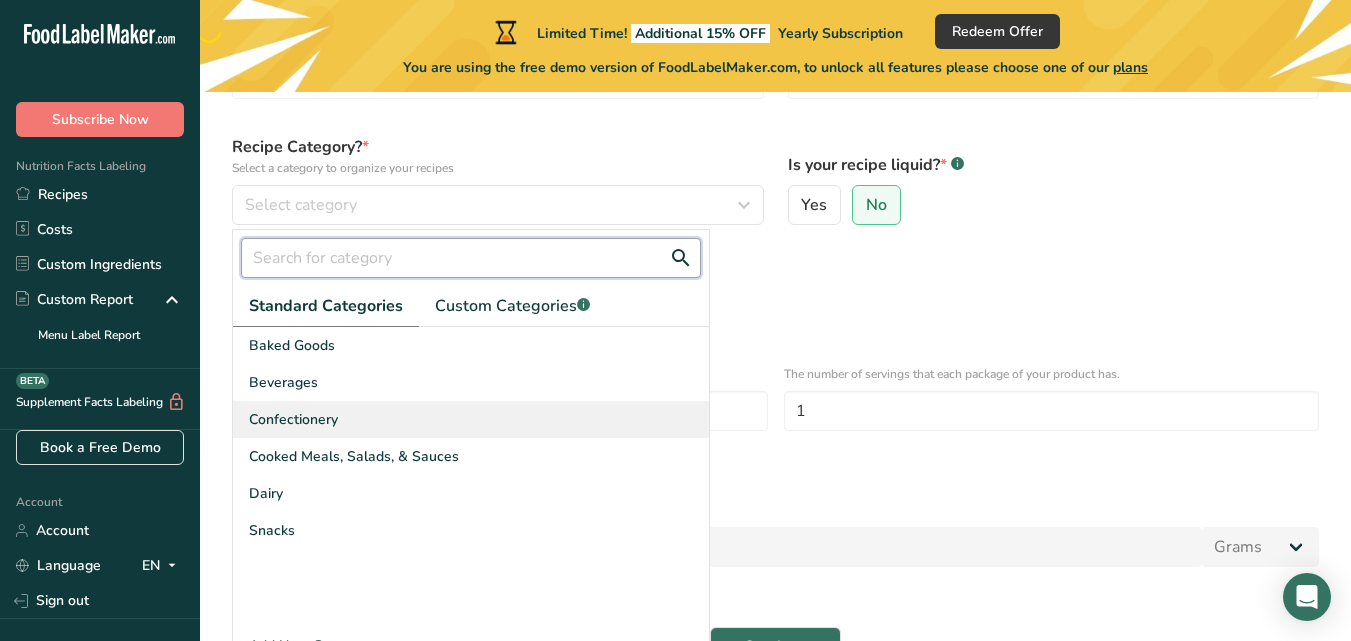 type 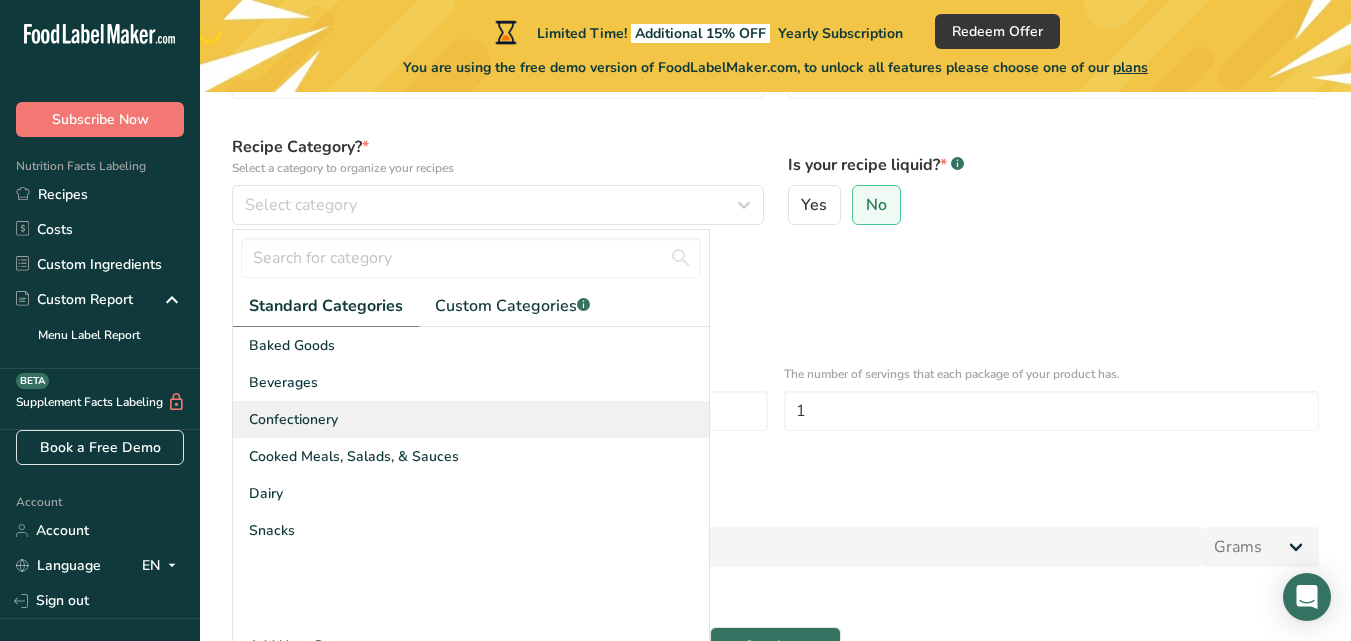 click on "Confectionery" at bounding box center [471, 419] 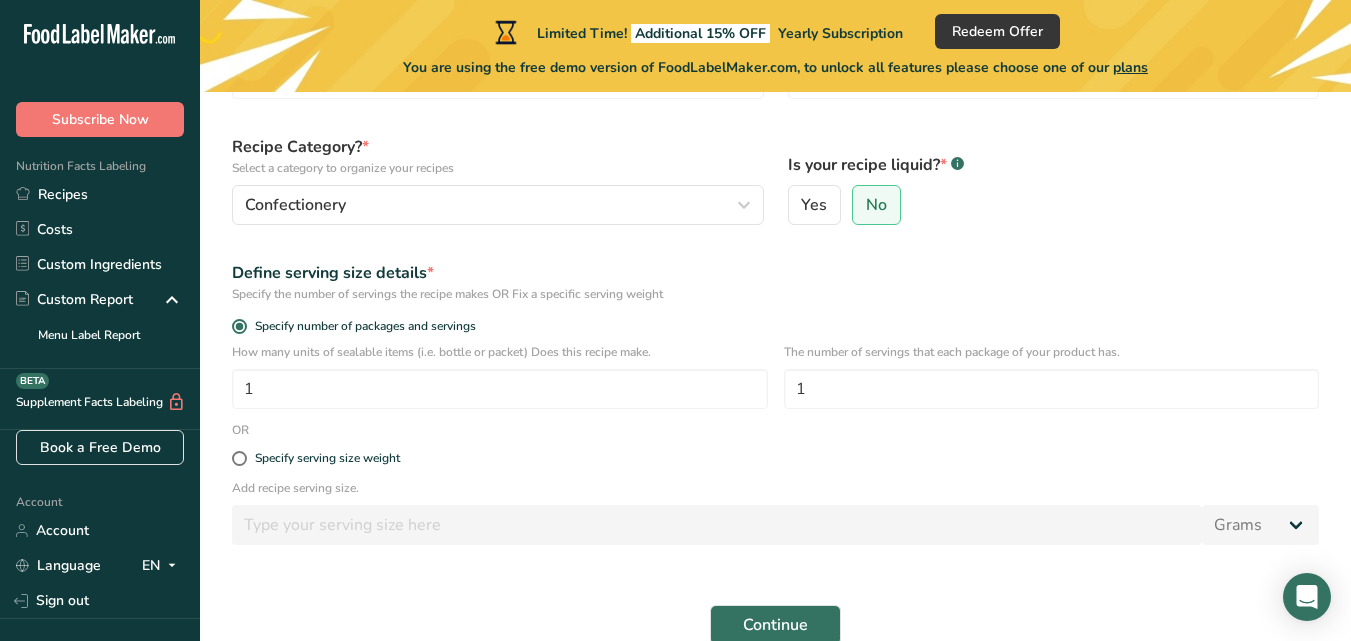 scroll, scrollTop: 270, scrollLeft: 0, axis: vertical 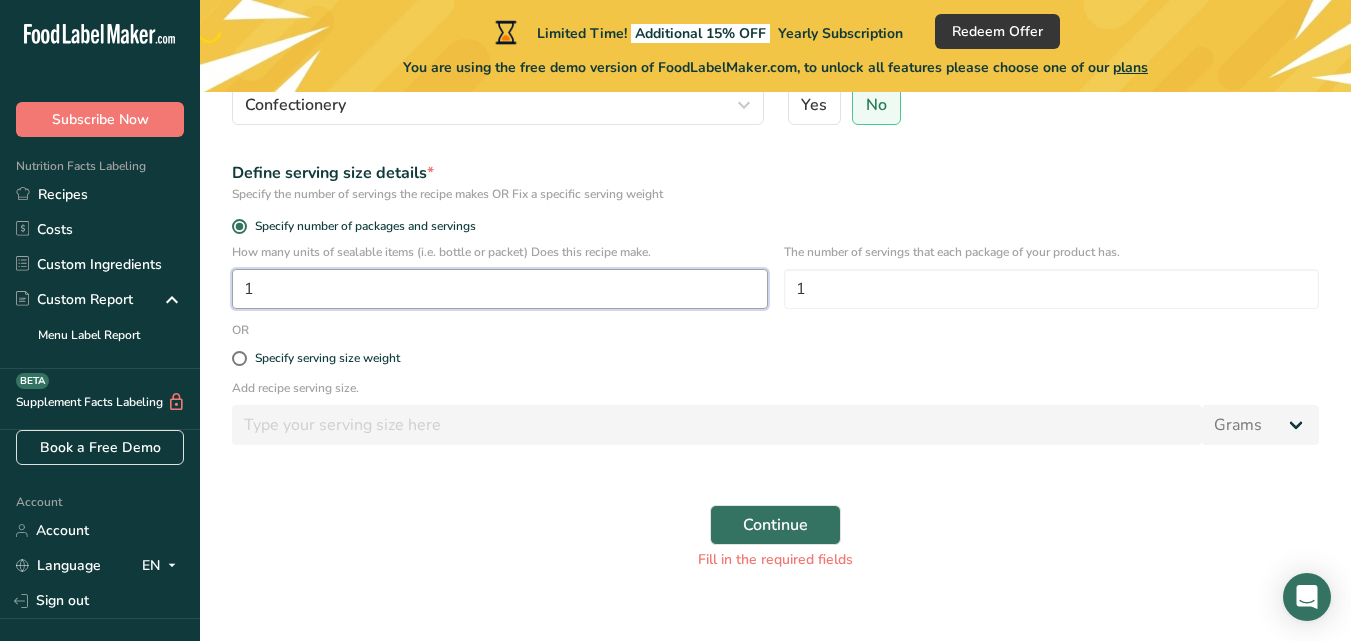 click on "1" at bounding box center (500, 289) 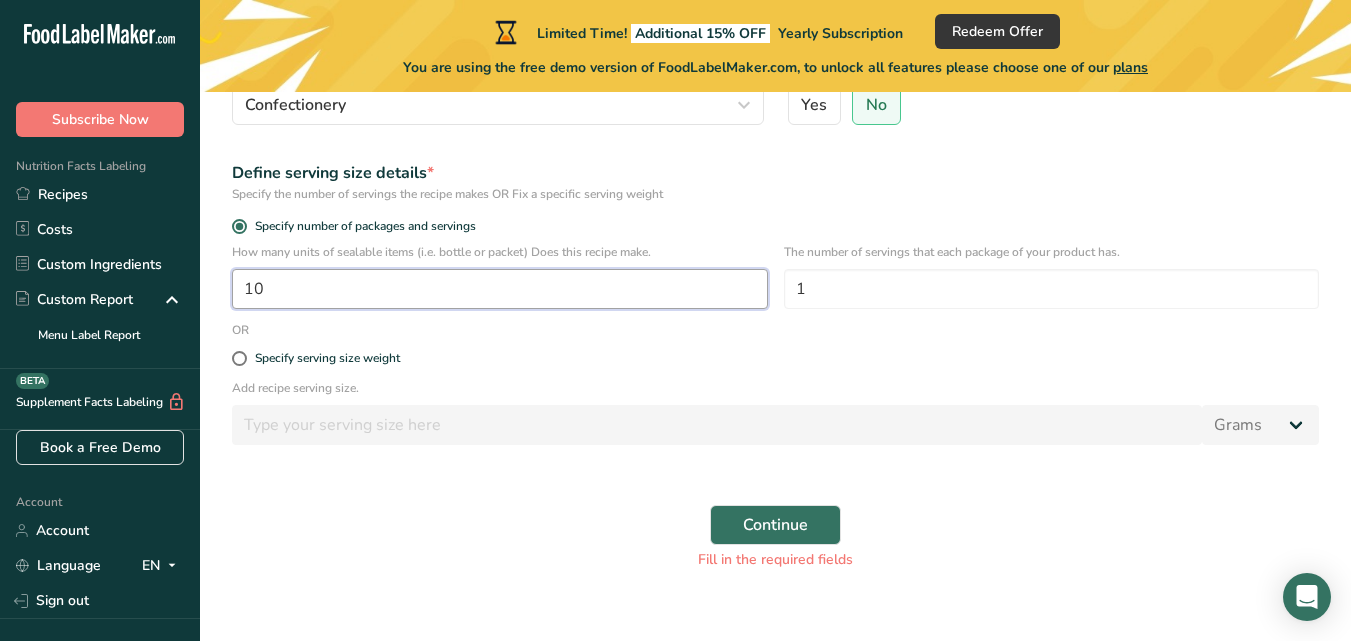 type on "1" 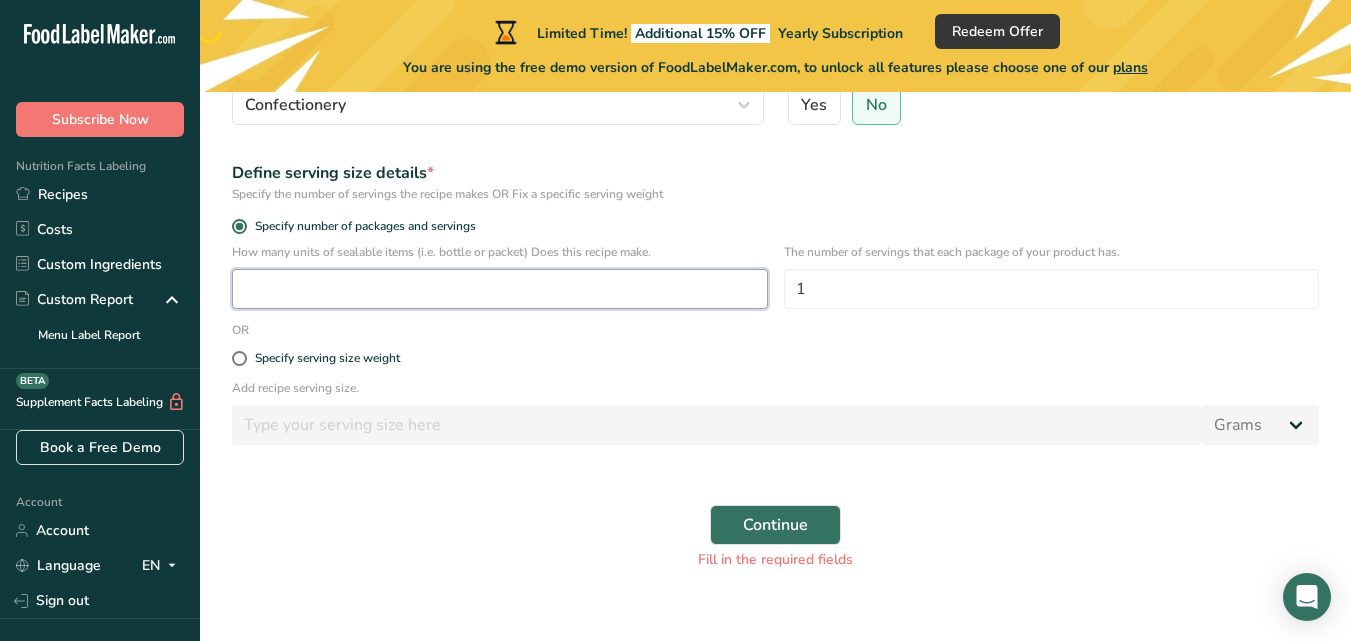 type on "1" 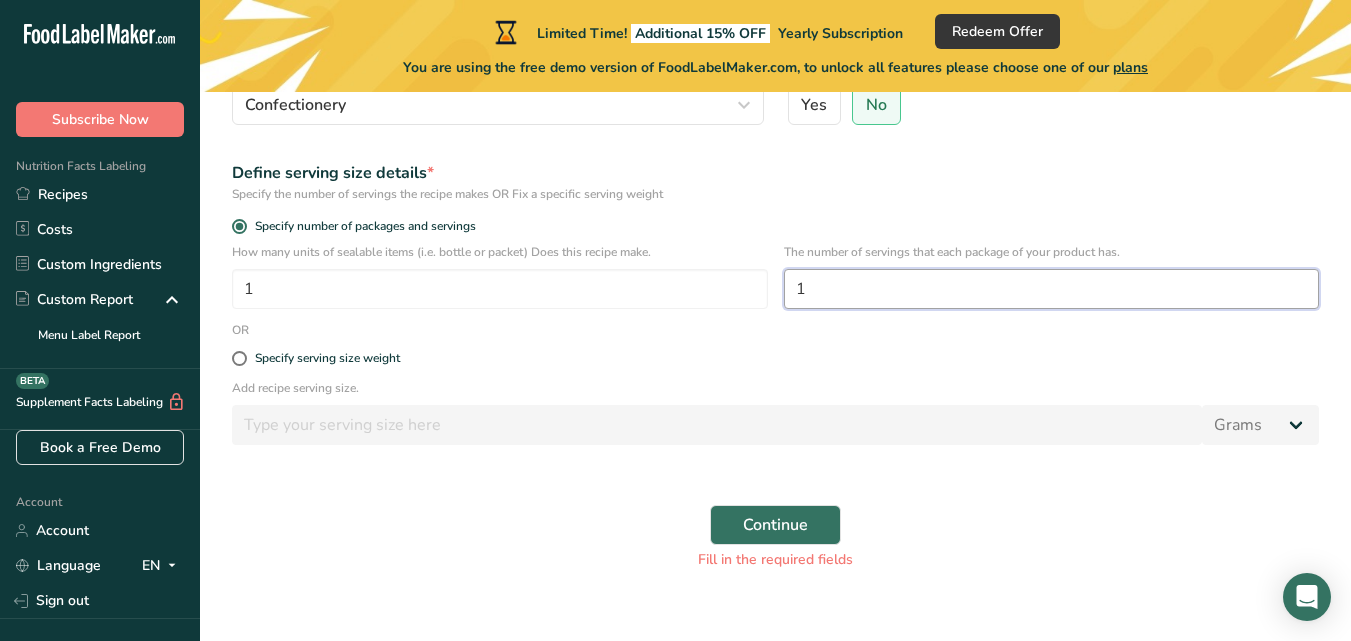 click on "1" at bounding box center [1052, 289] 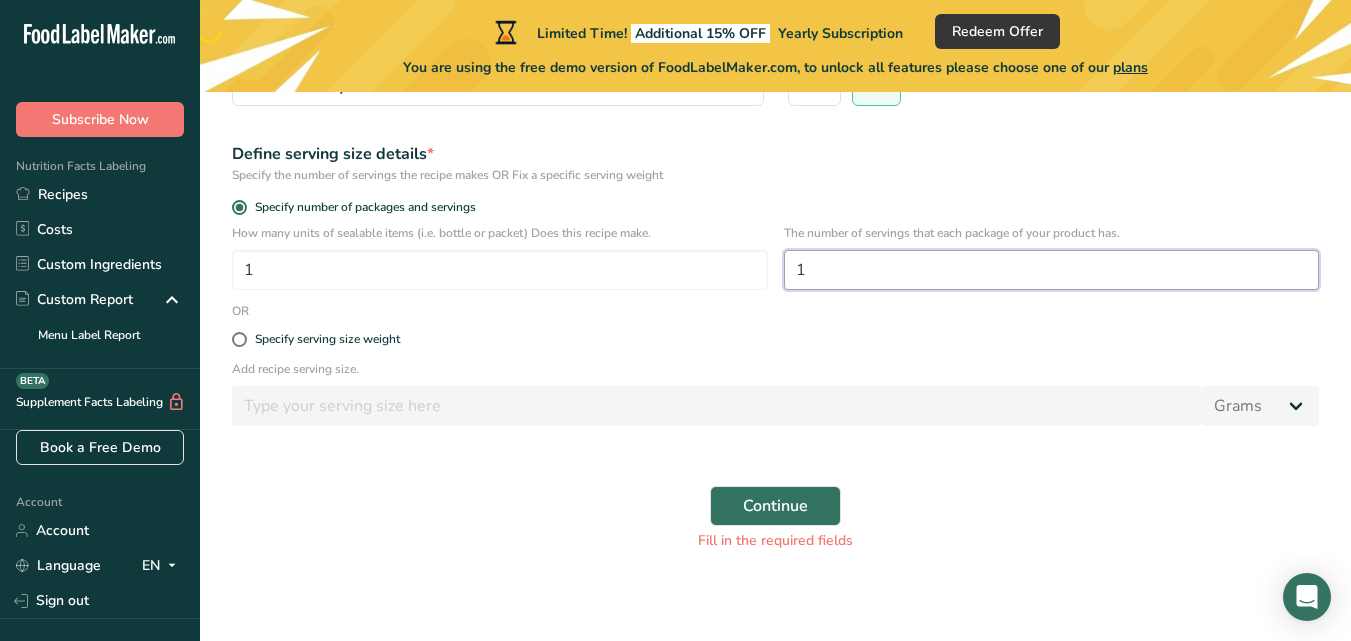 scroll, scrollTop: 295, scrollLeft: 0, axis: vertical 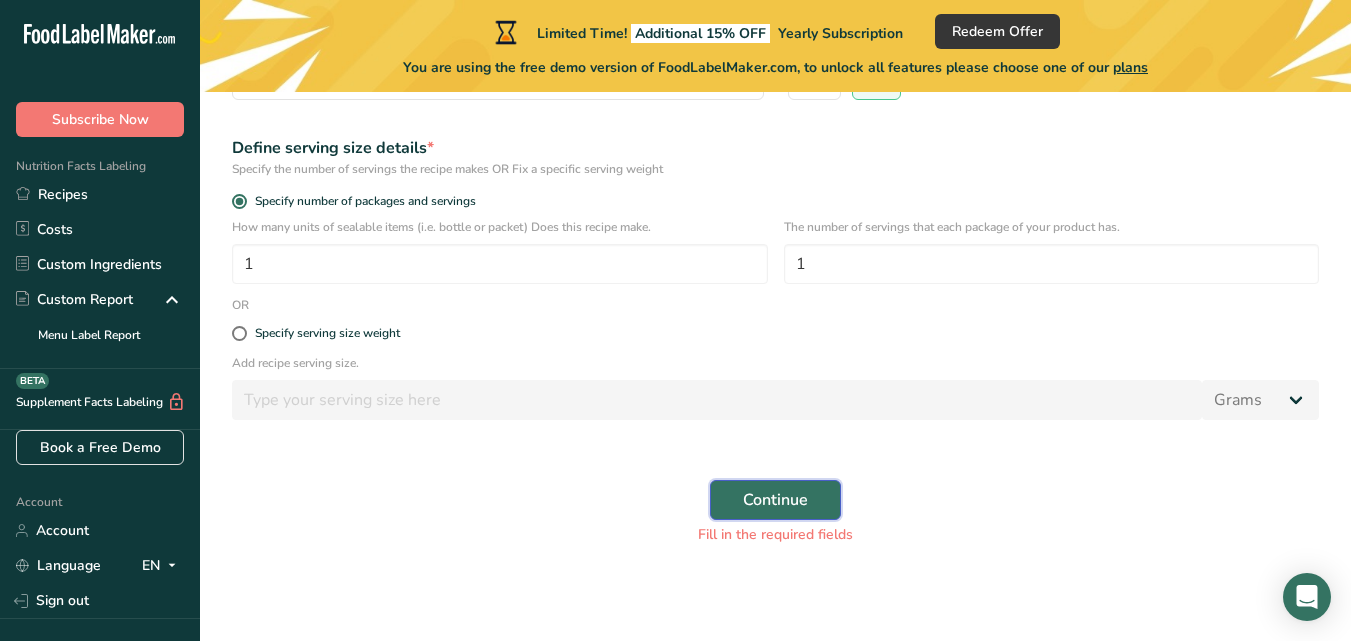 click on "Continue" at bounding box center [775, 500] 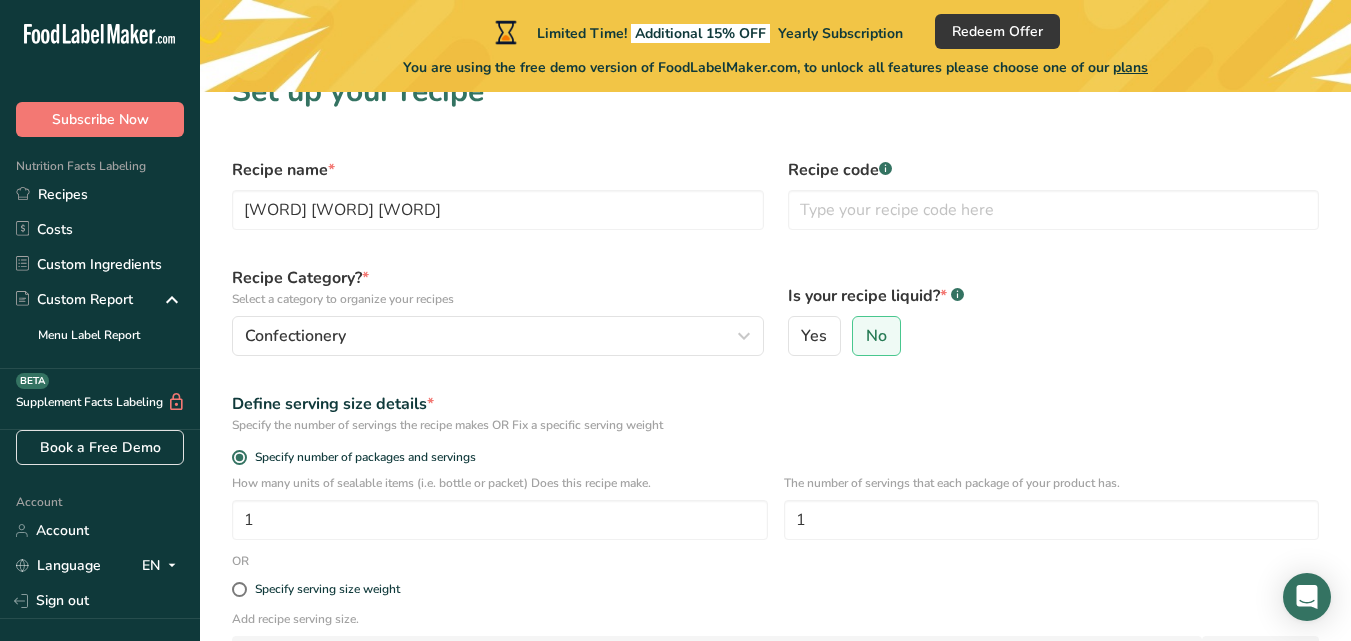 scroll, scrollTop: 0, scrollLeft: 0, axis: both 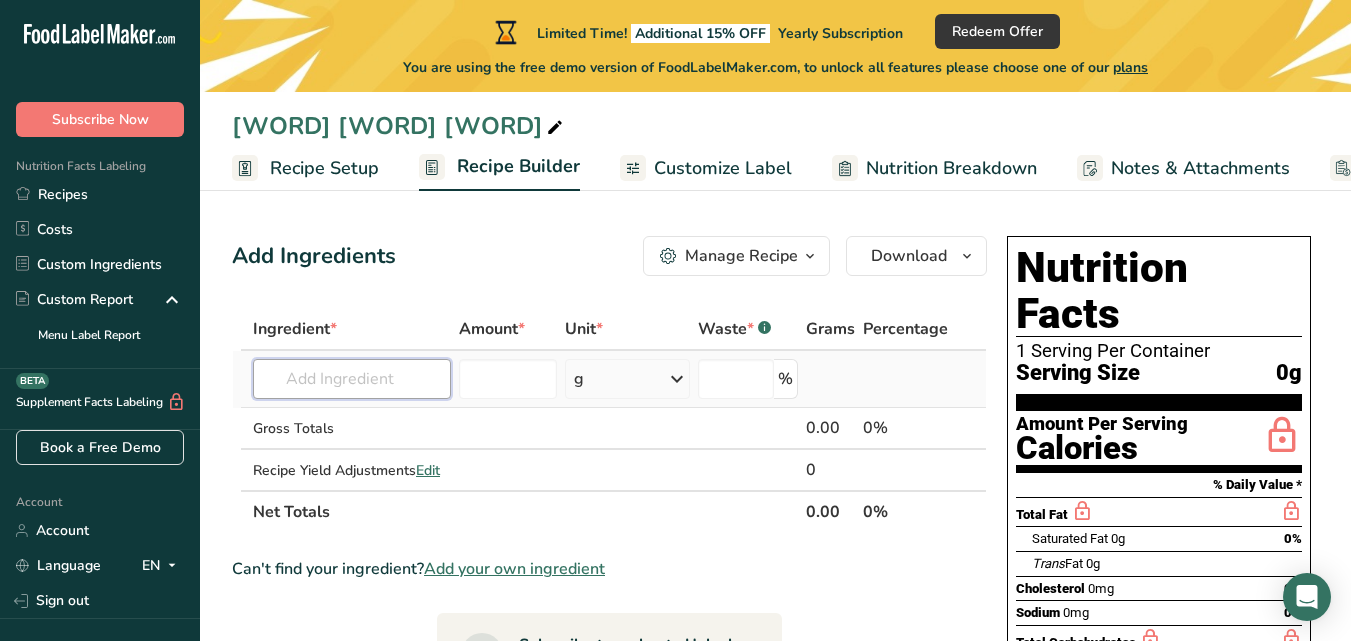 click at bounding box center (352, 379) 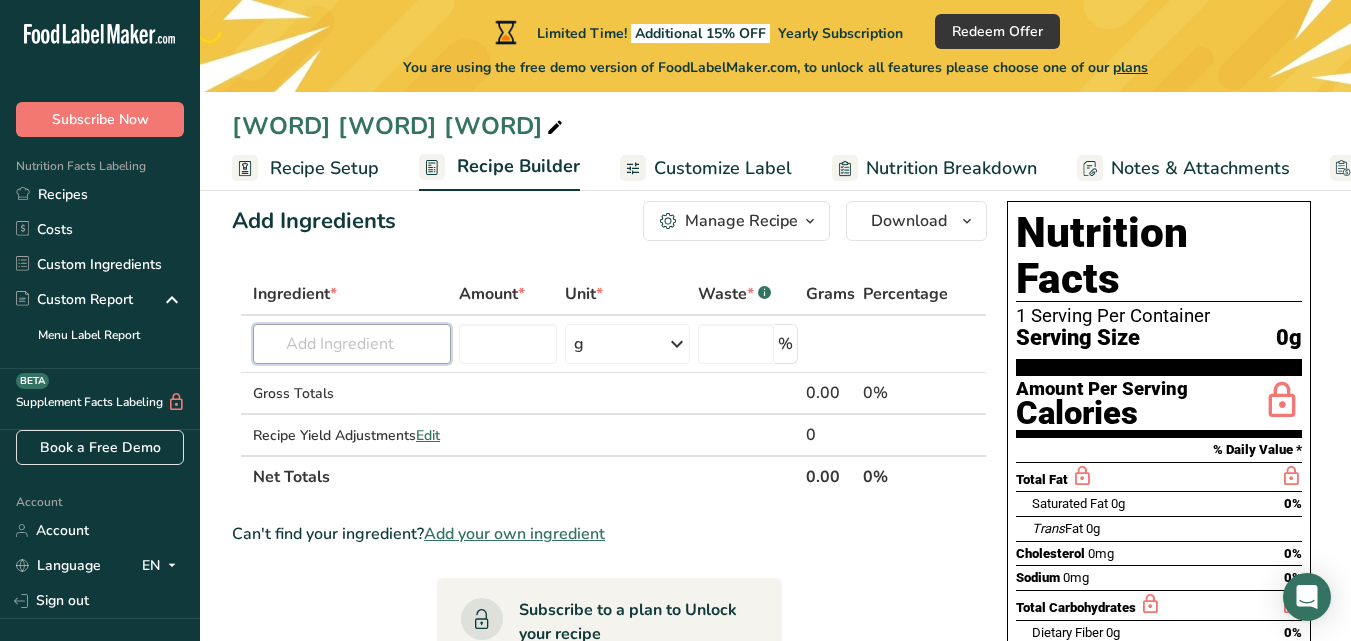 scroll, scrollTop: 0, scrollLeft: 0, axis: both 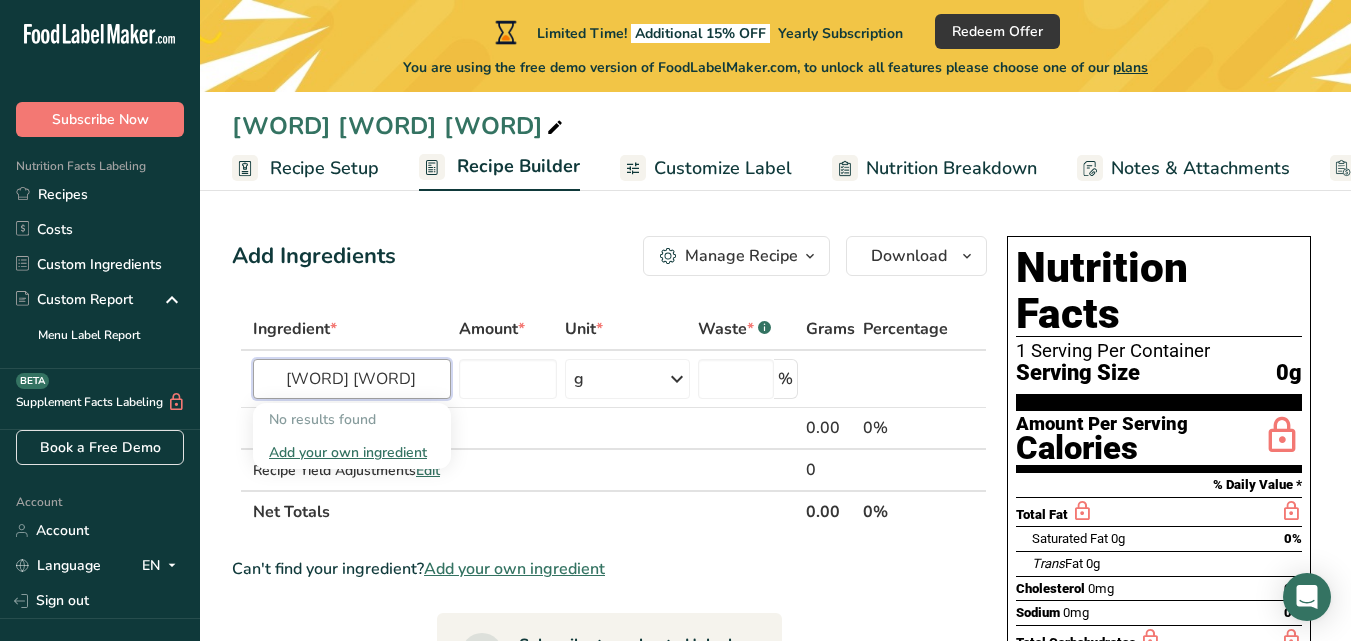 type on "DV Spirit" 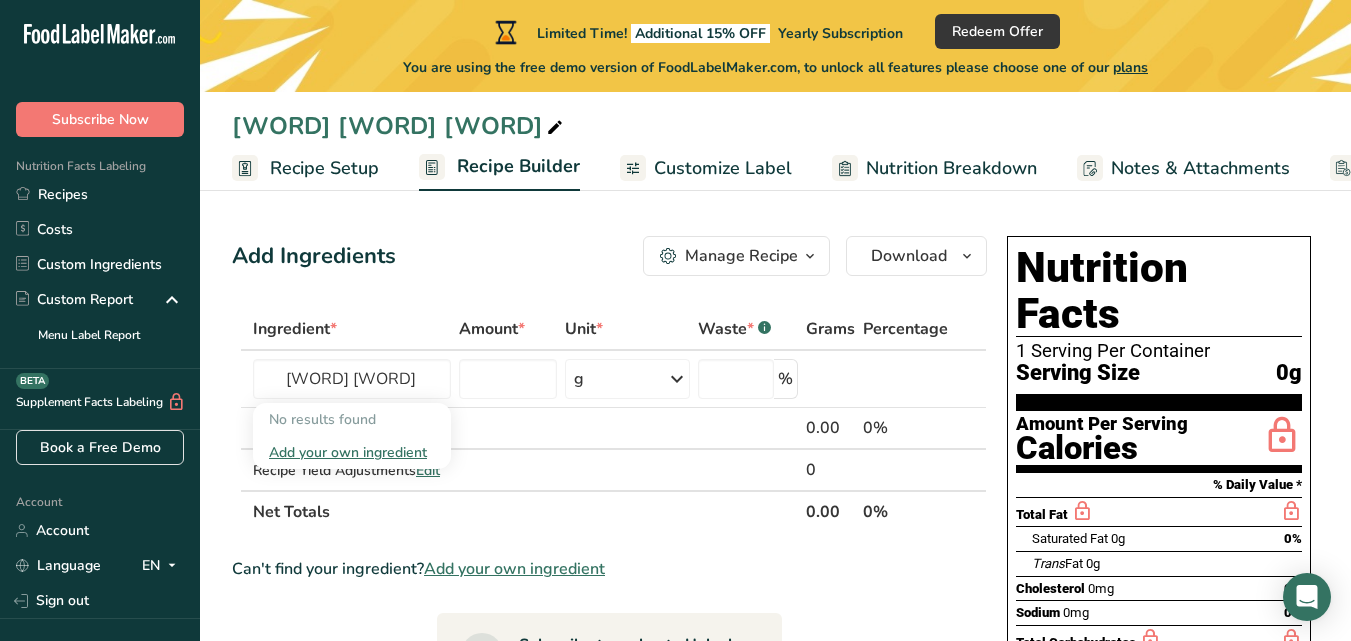 type 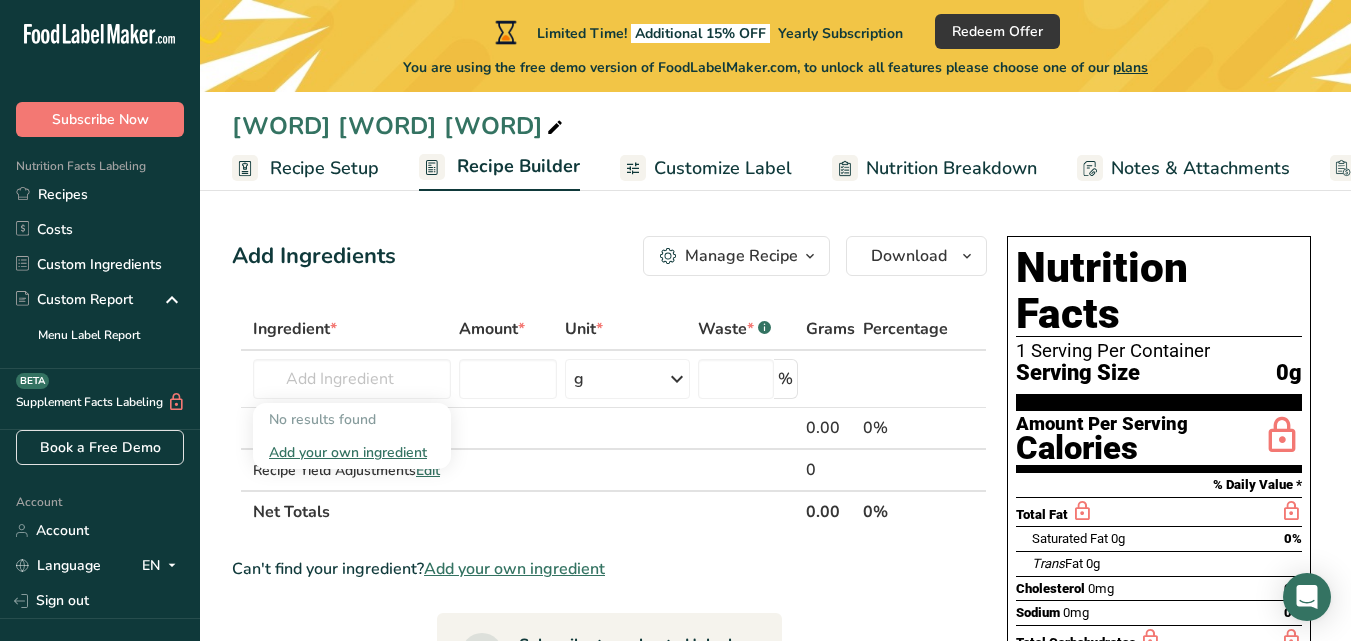 click on "Add Ingredients
Manage Recipe         Delete Recipe             Duplicate Recipe               Scale Recipe               Save as Sub-Recipe   .a-a{fill:#347362;}.b-a{fill:#fff;}                                 Nutrition Breakdown                 Recipe Card
NEW
Amino Acids Pattern Report             Activity History
Download
Choose your preferred label style
Standard FDA label
Standard FDA label
The most common format for nutrition facts labels in compliance with the FDA's typeface, style and requirements
Tabular FDA label
A label format compliant with the FDA regulations presented in a tabular (horizontal) display.
Linear FDA label
A simple linear display for small sized packages.
Simplified FDA label" at bounding box center (615, 725) 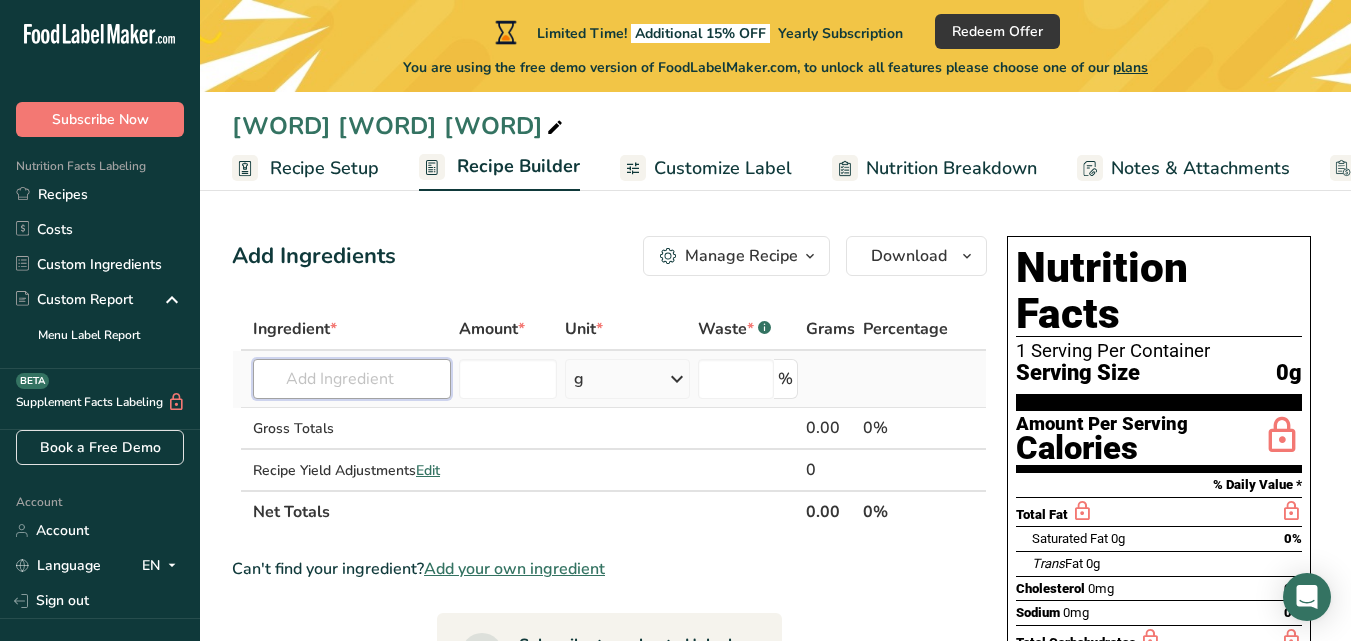 click at bounding box center (352, 379) 